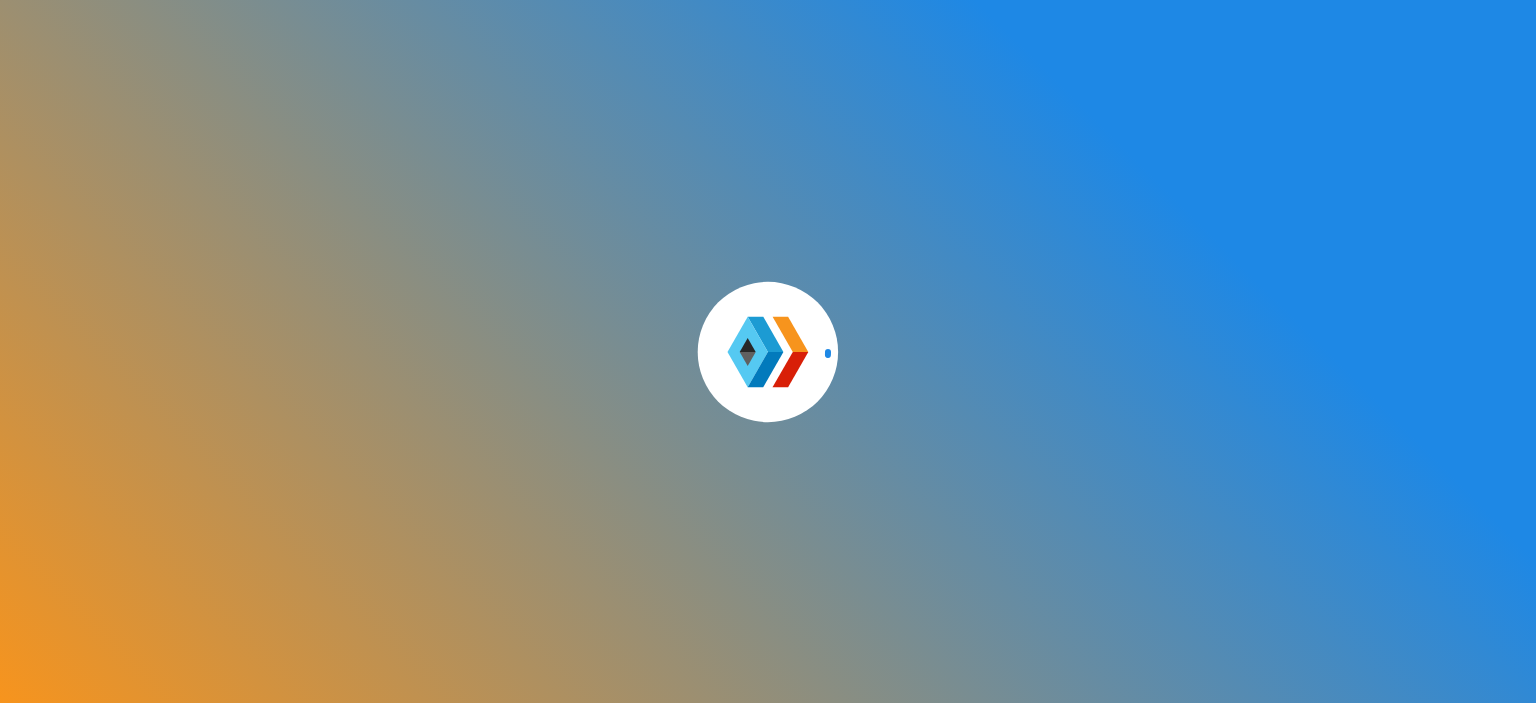 scroll, scrollTop: 0, scrollLeft: 0, axis: both 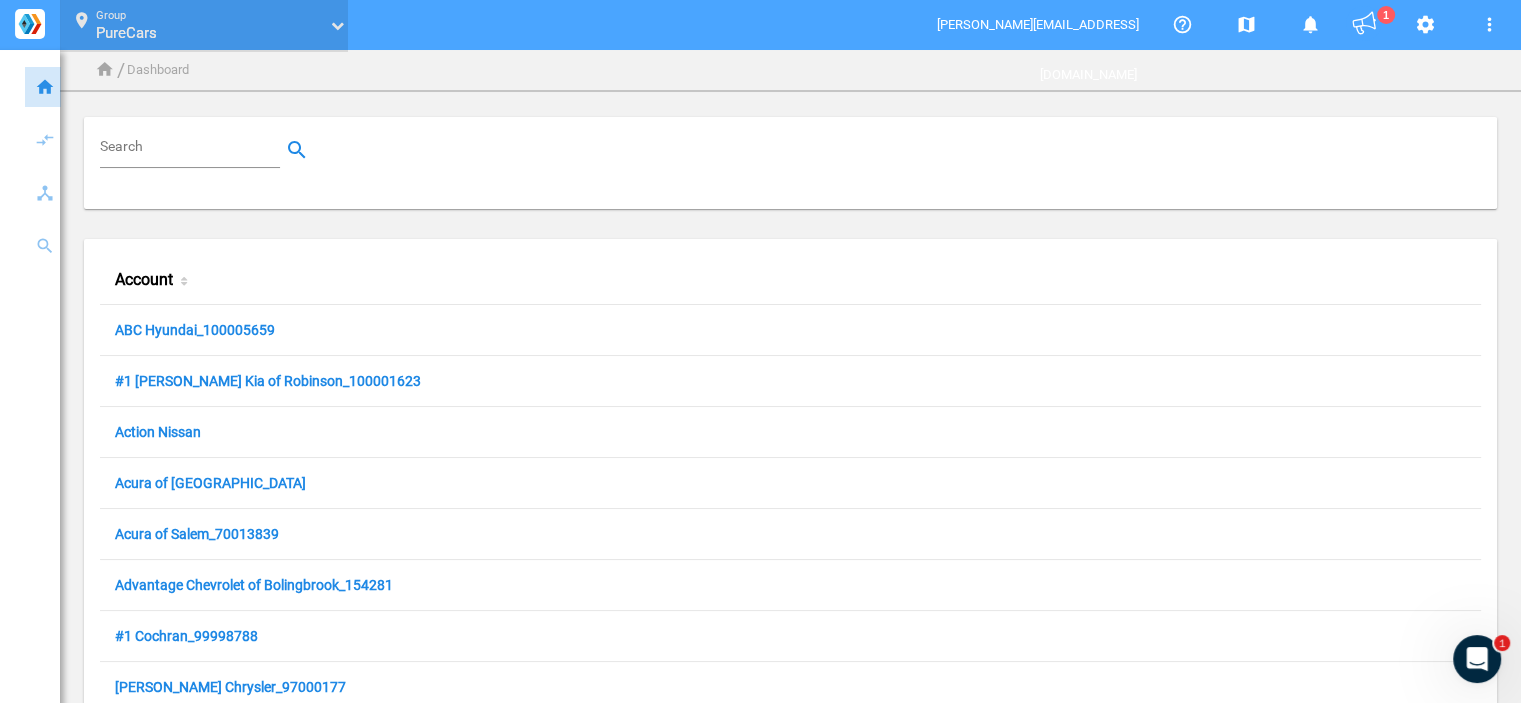 click on "location_on Group PureCars PureCars" at bounding box center [204, 25] 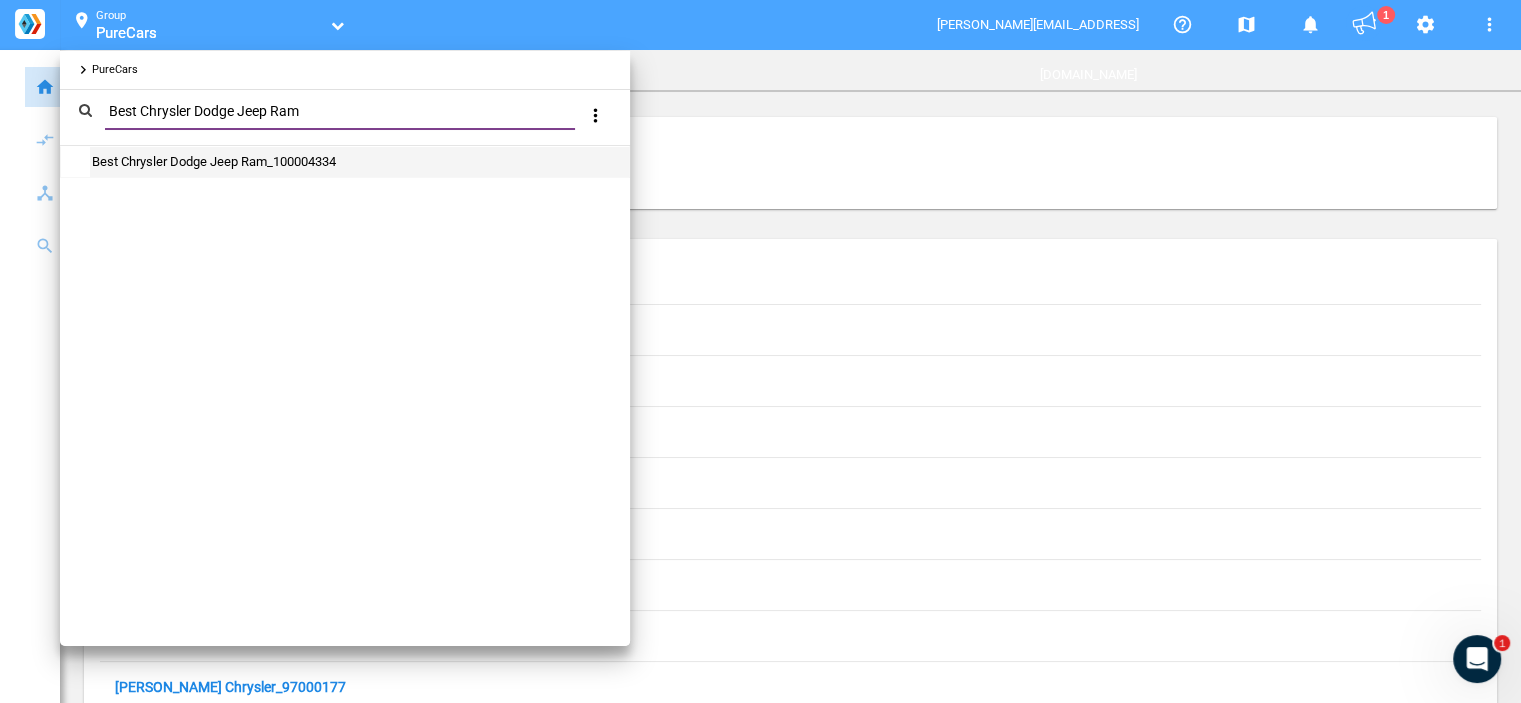 type on "Best Chrysler Dodge Jeep Ram" 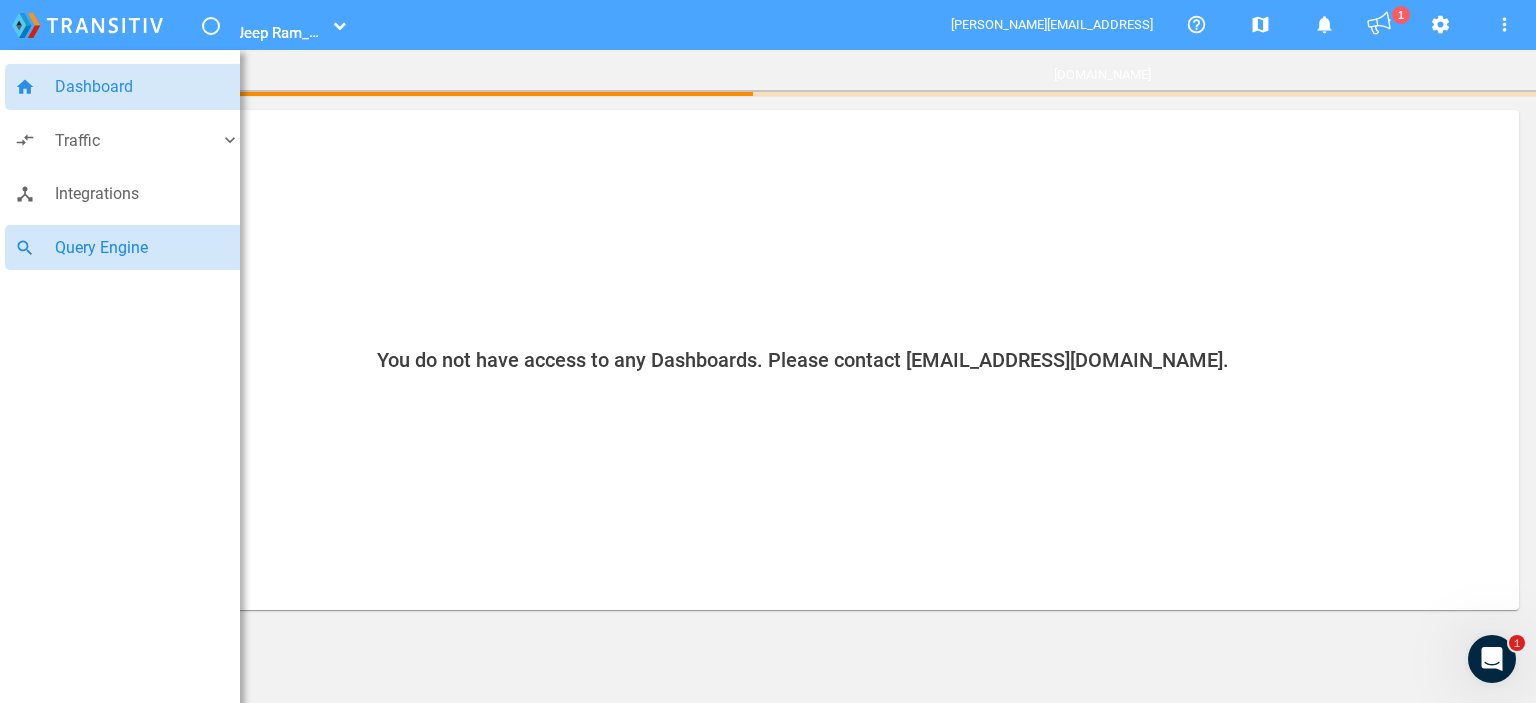 click on "search Query Engine" at bounding box center (127, 248) 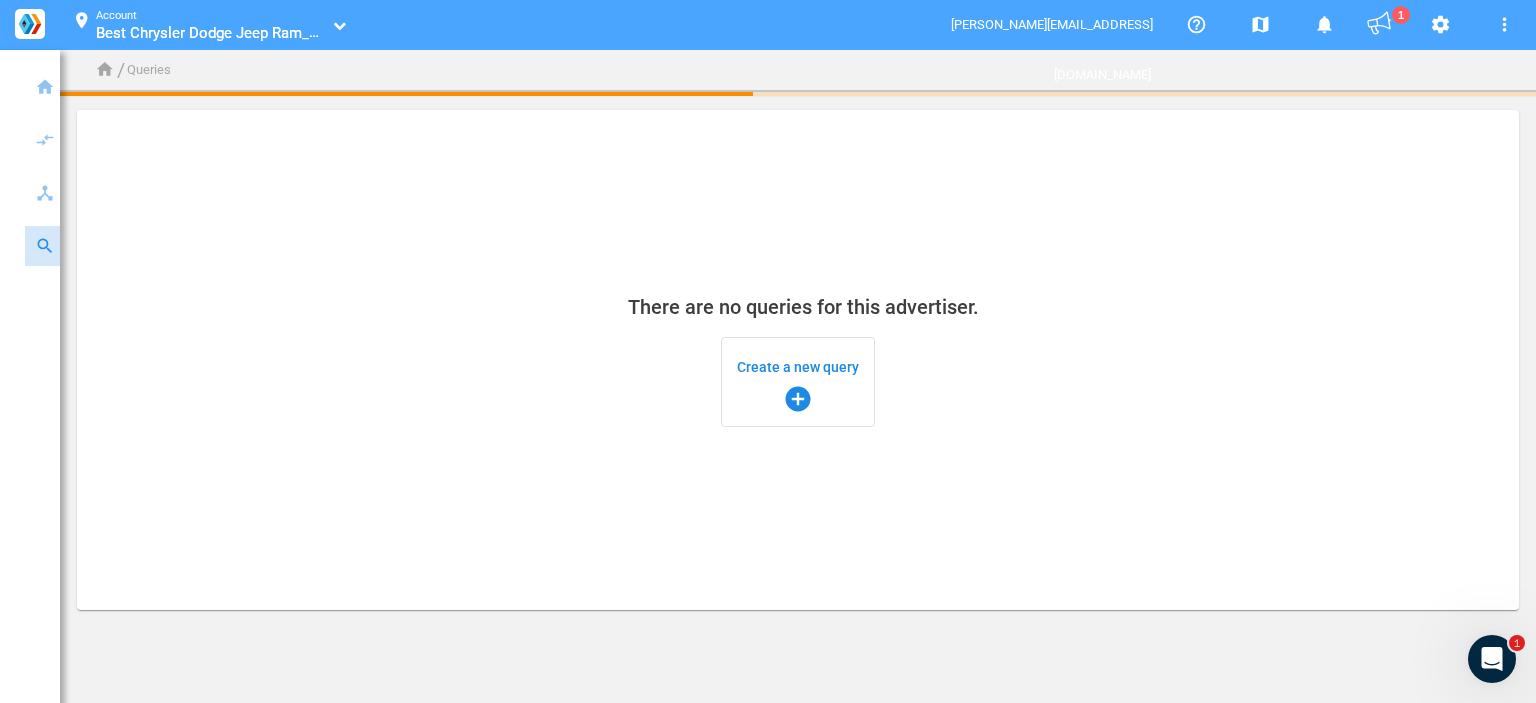 click on "Create a new query  add_circle" at bounding box center [798, 382] 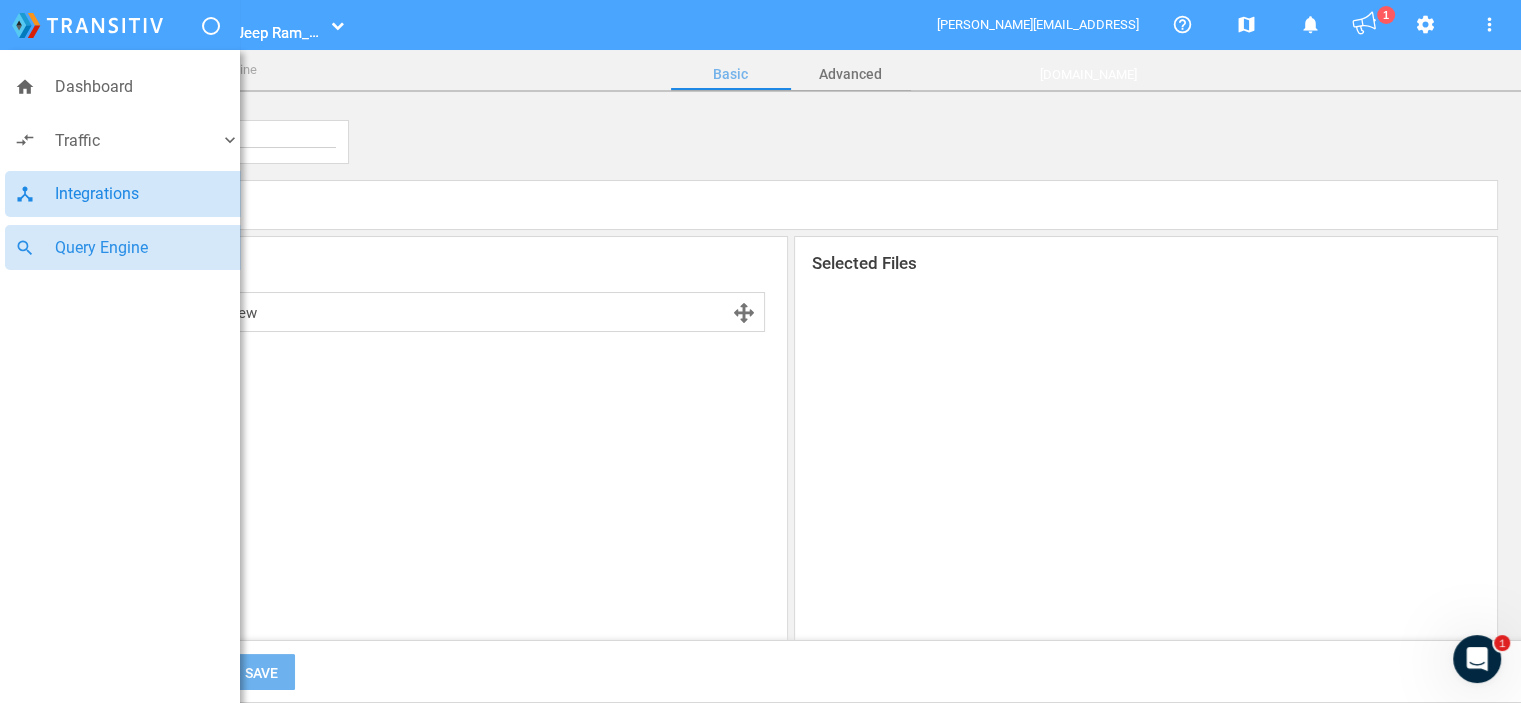 click on "Integrations" at bounding box center (147, 194) 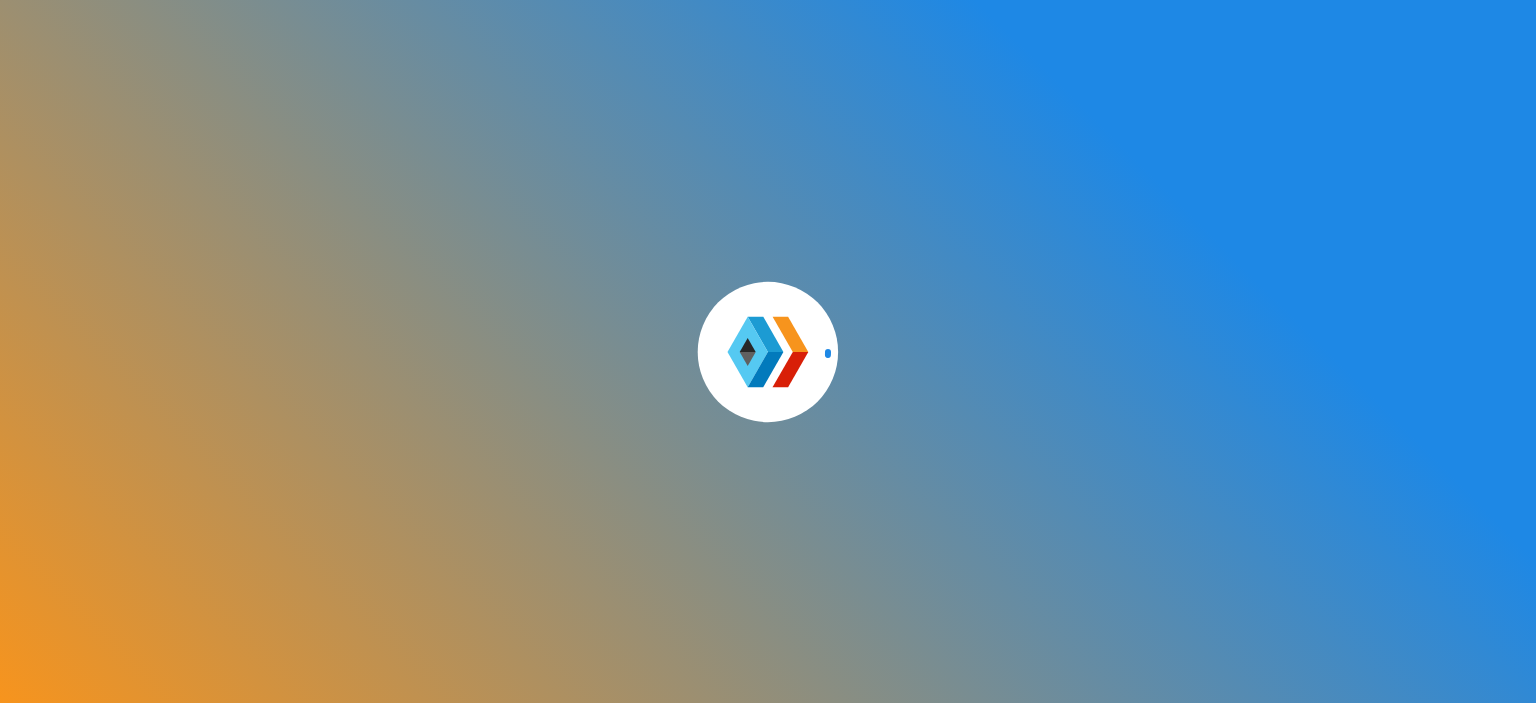 scroll, scrollTop: 0, scrollLeft: 0, axis: both 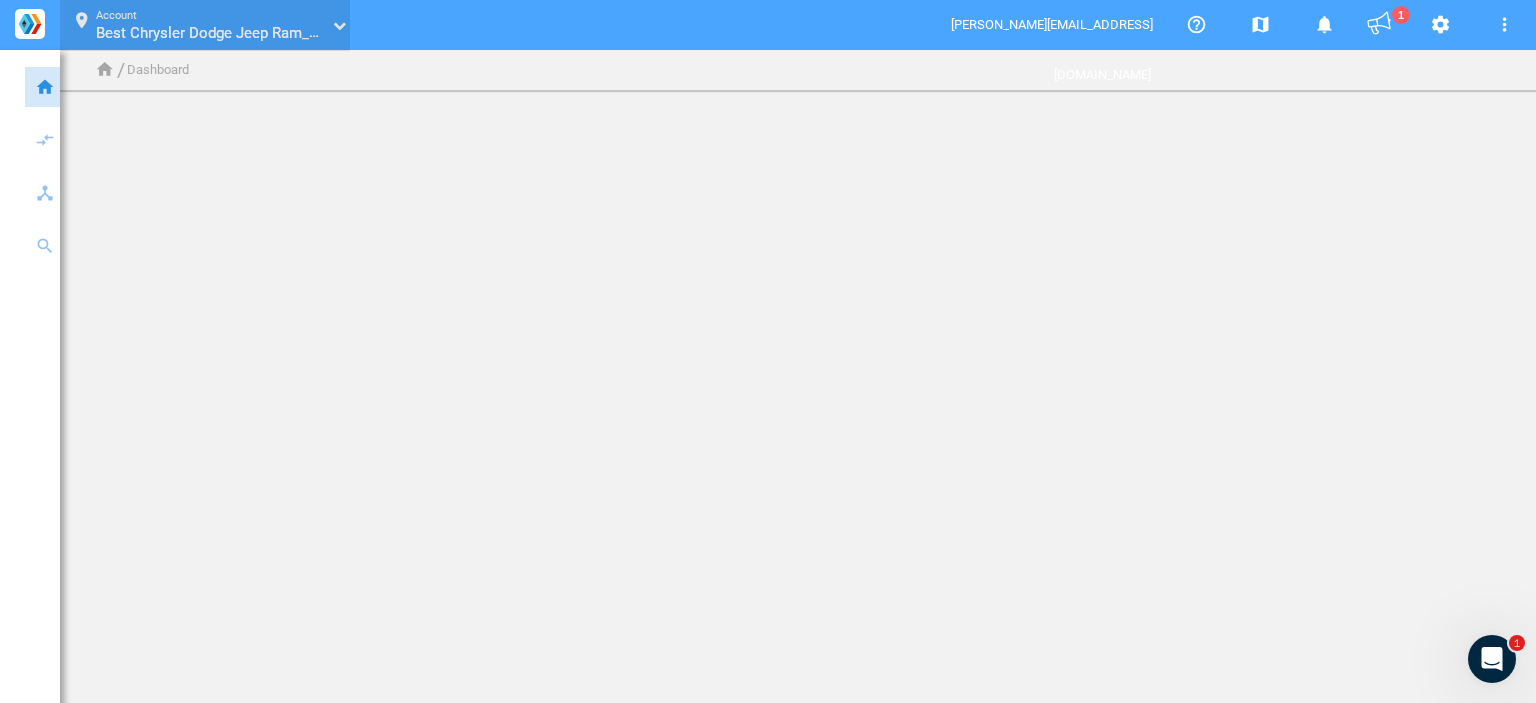 click 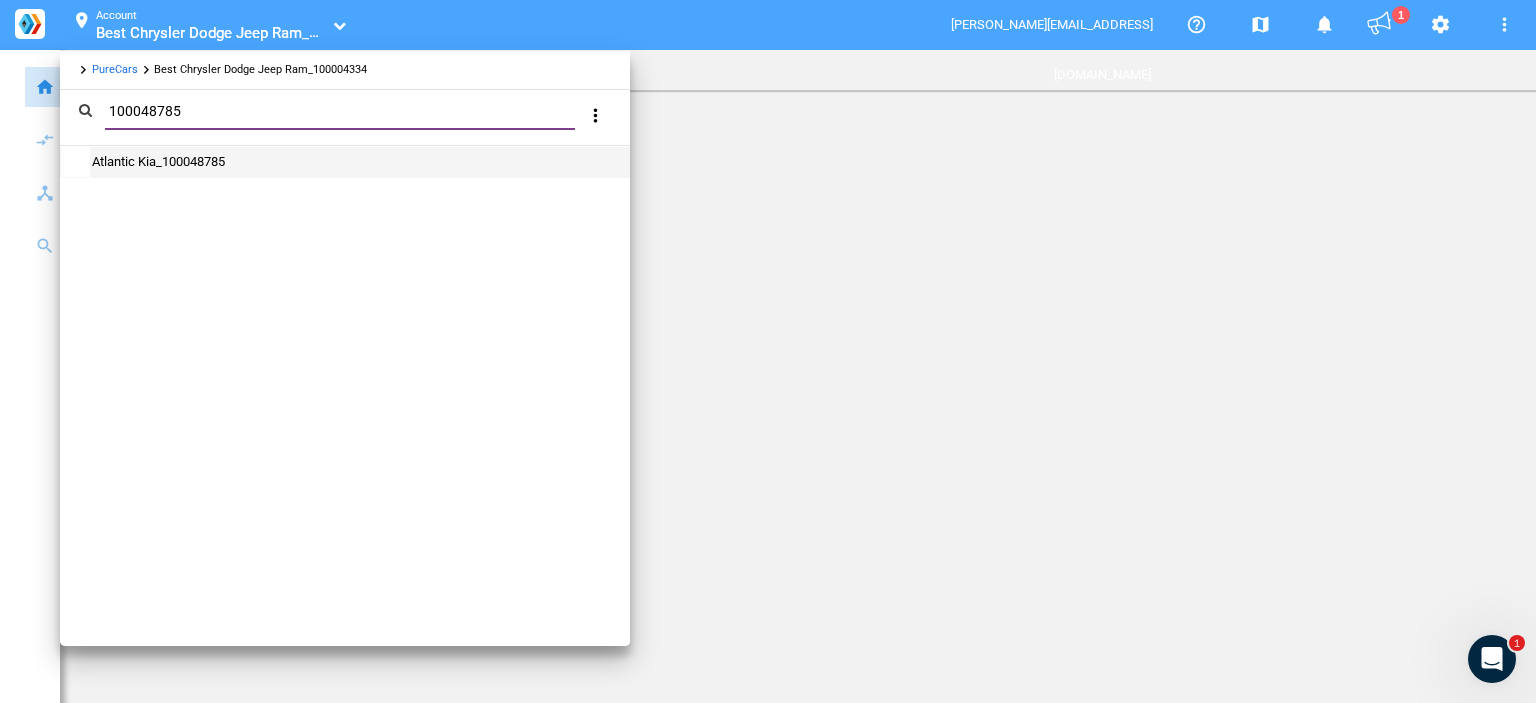 type on "100048785" 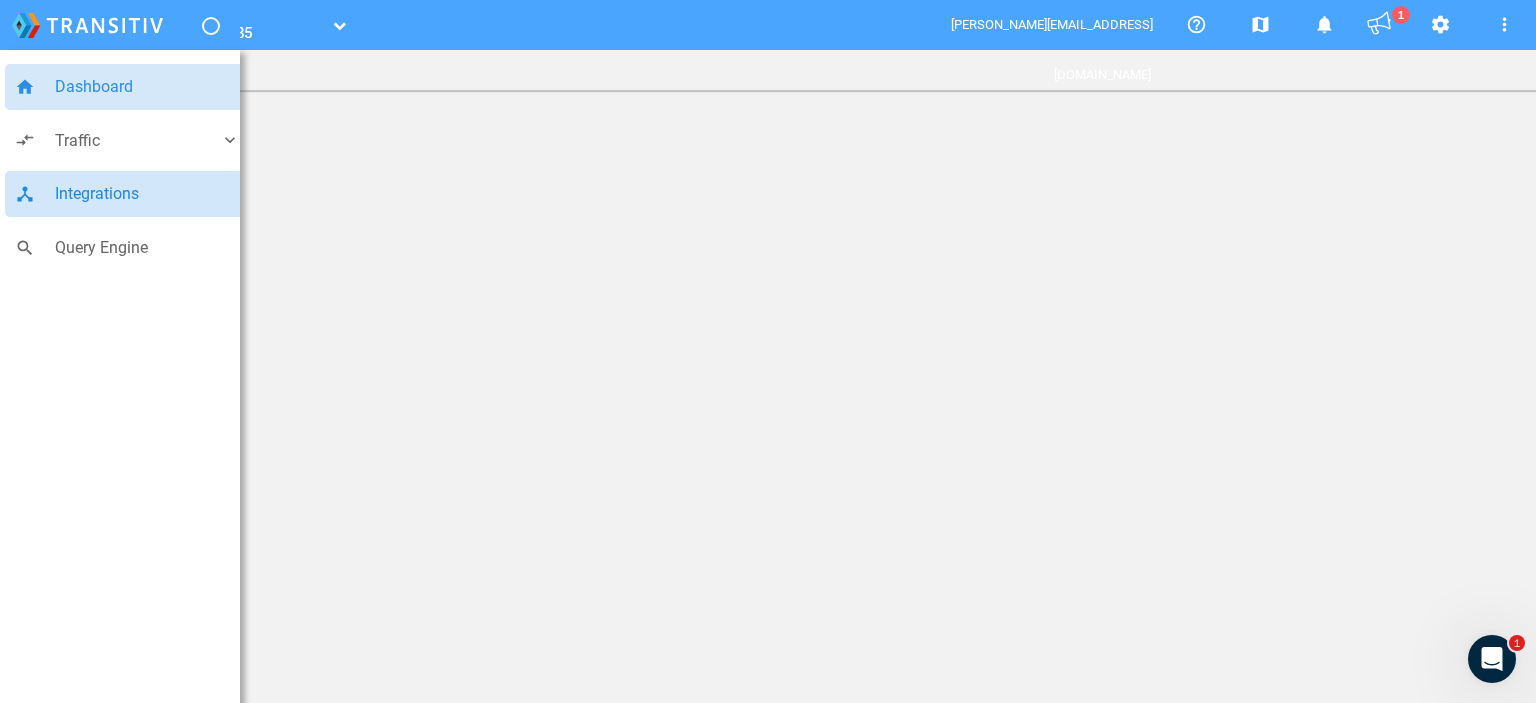 click on "Integrations" at bounding box center (147, 194) 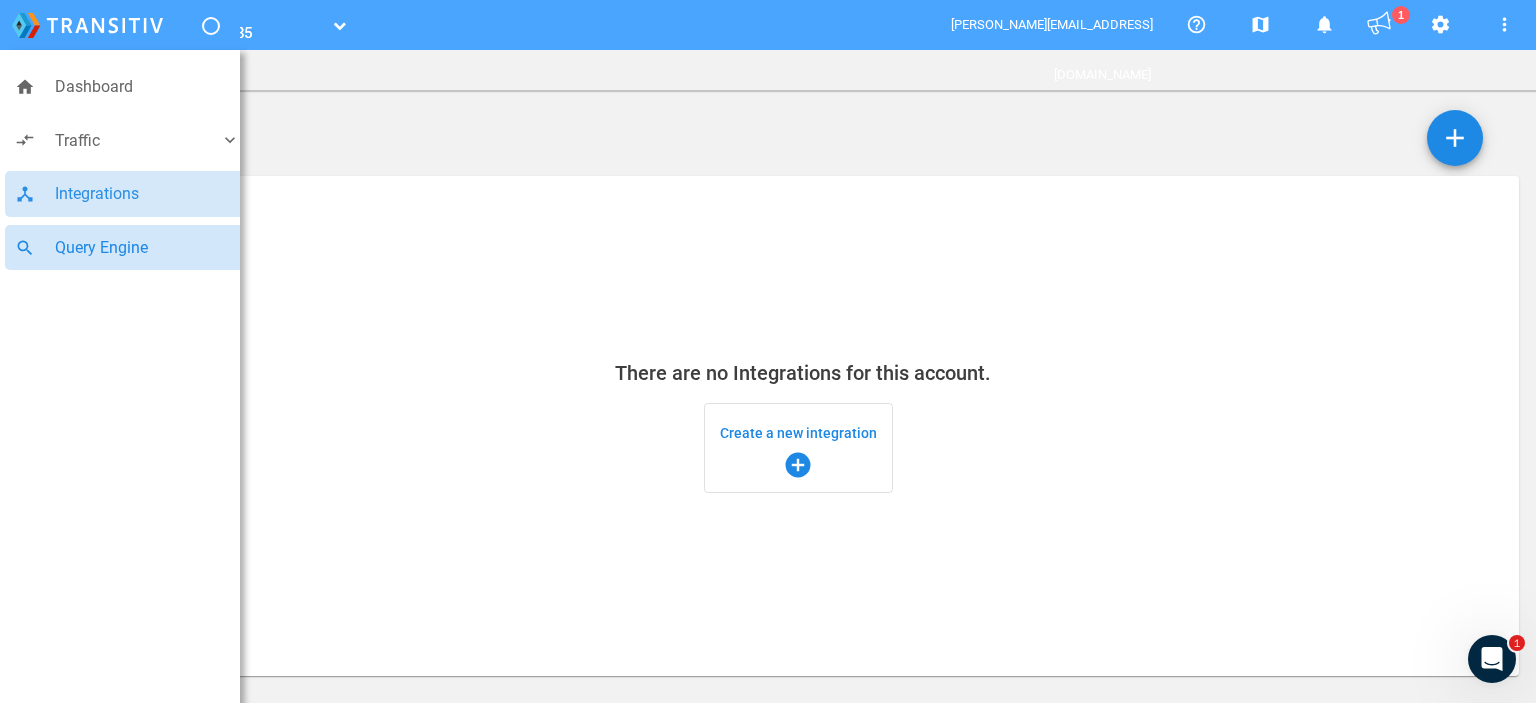 click on "Query Engine" at bounding box center [147, 248] 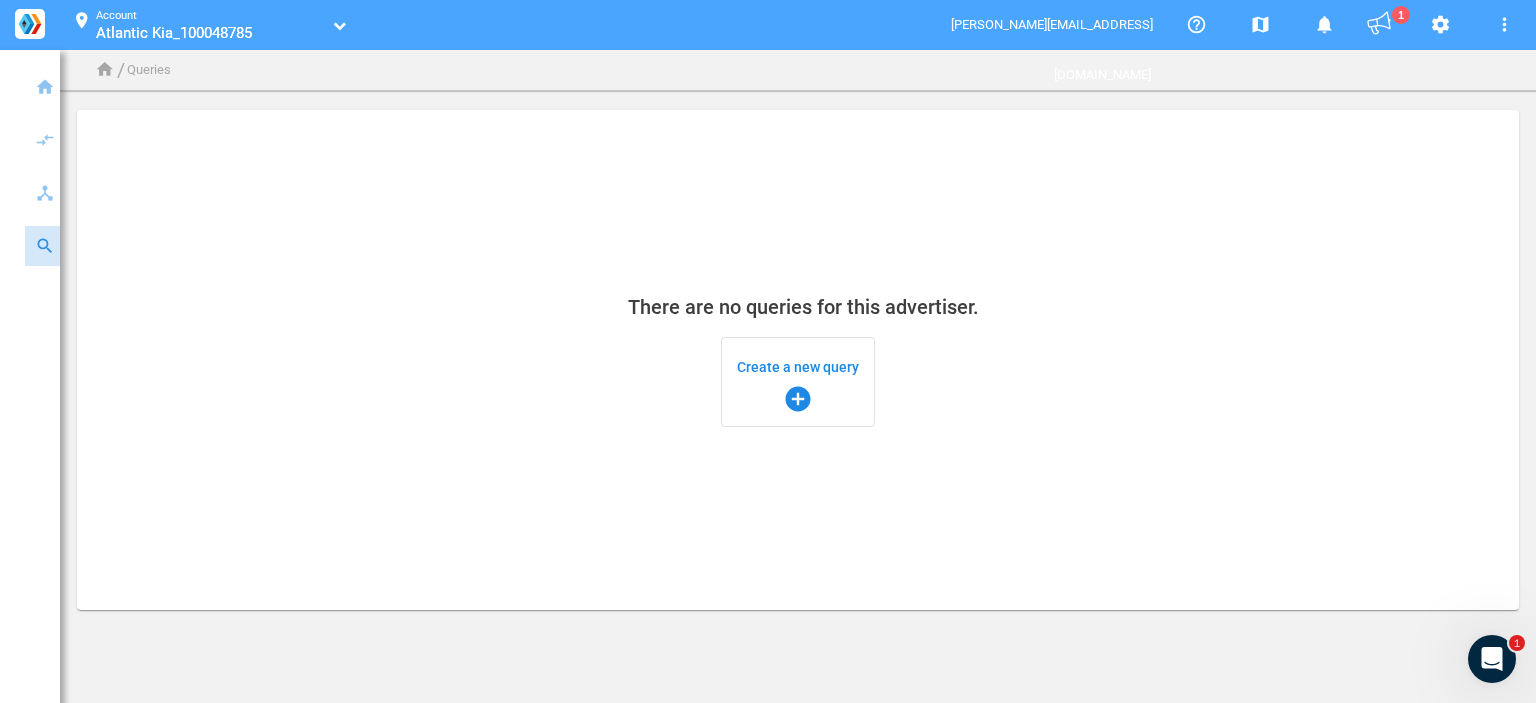 click on "Create a new query  add_circle" at bounding box center [798, 382] 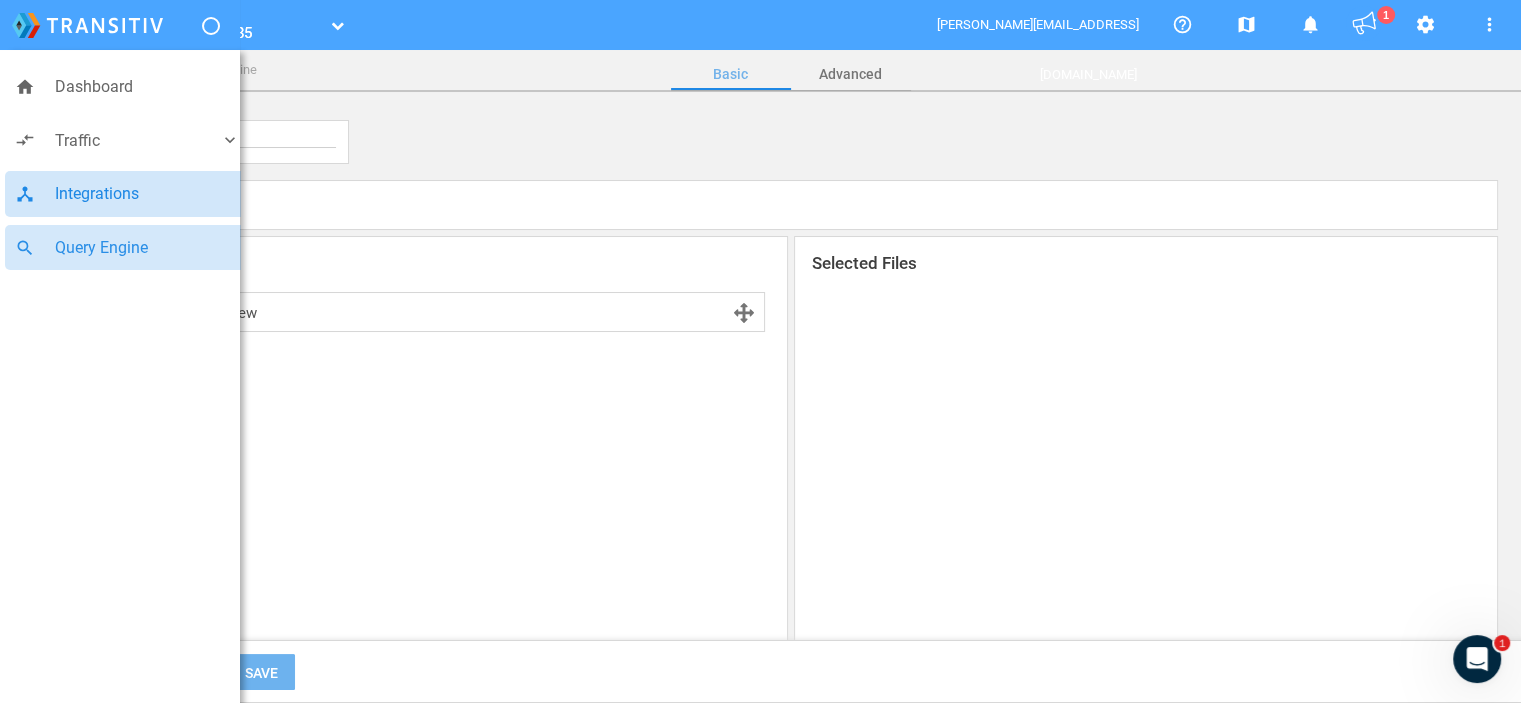 click on "Integrations" at bounding box center [147, 194] 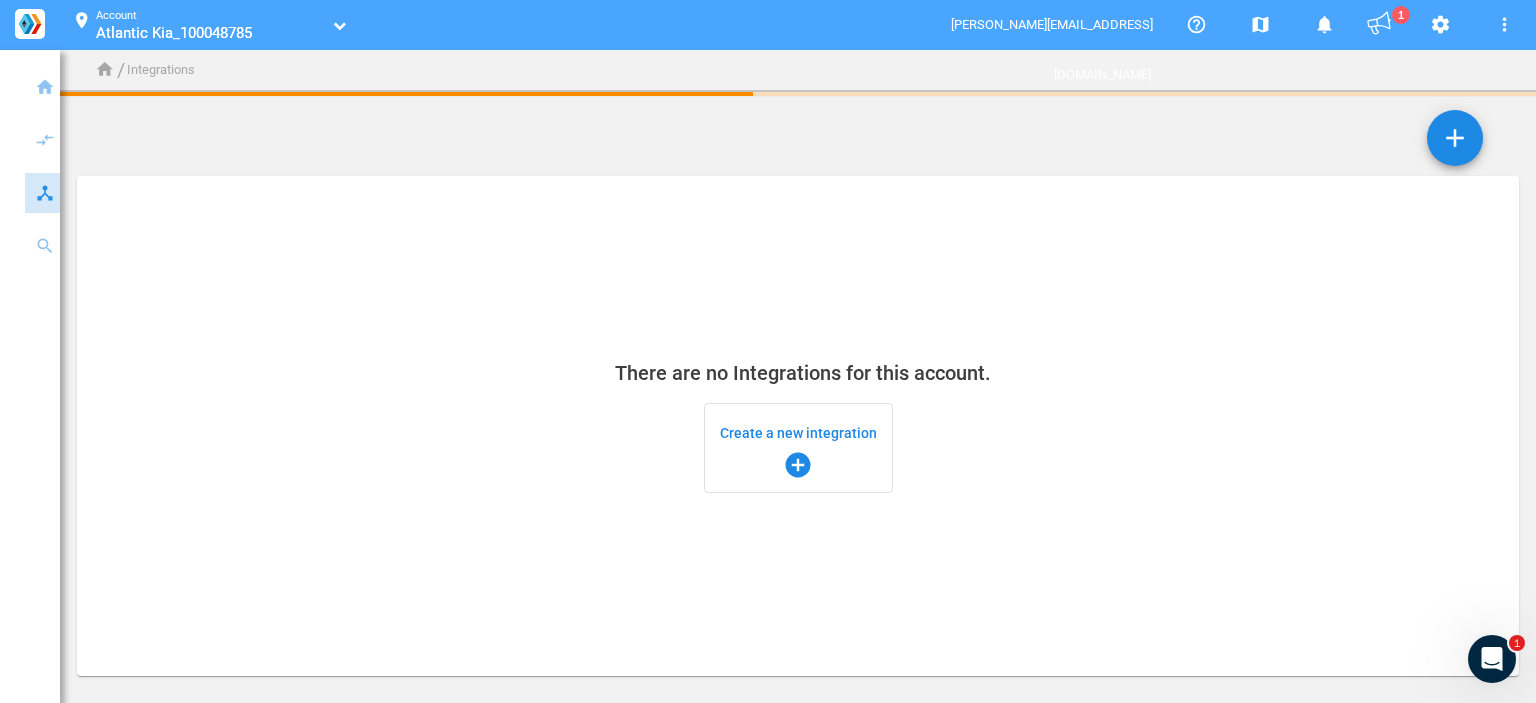 click on "Create a new integration  add_circle" at bounding box center (798, 448) 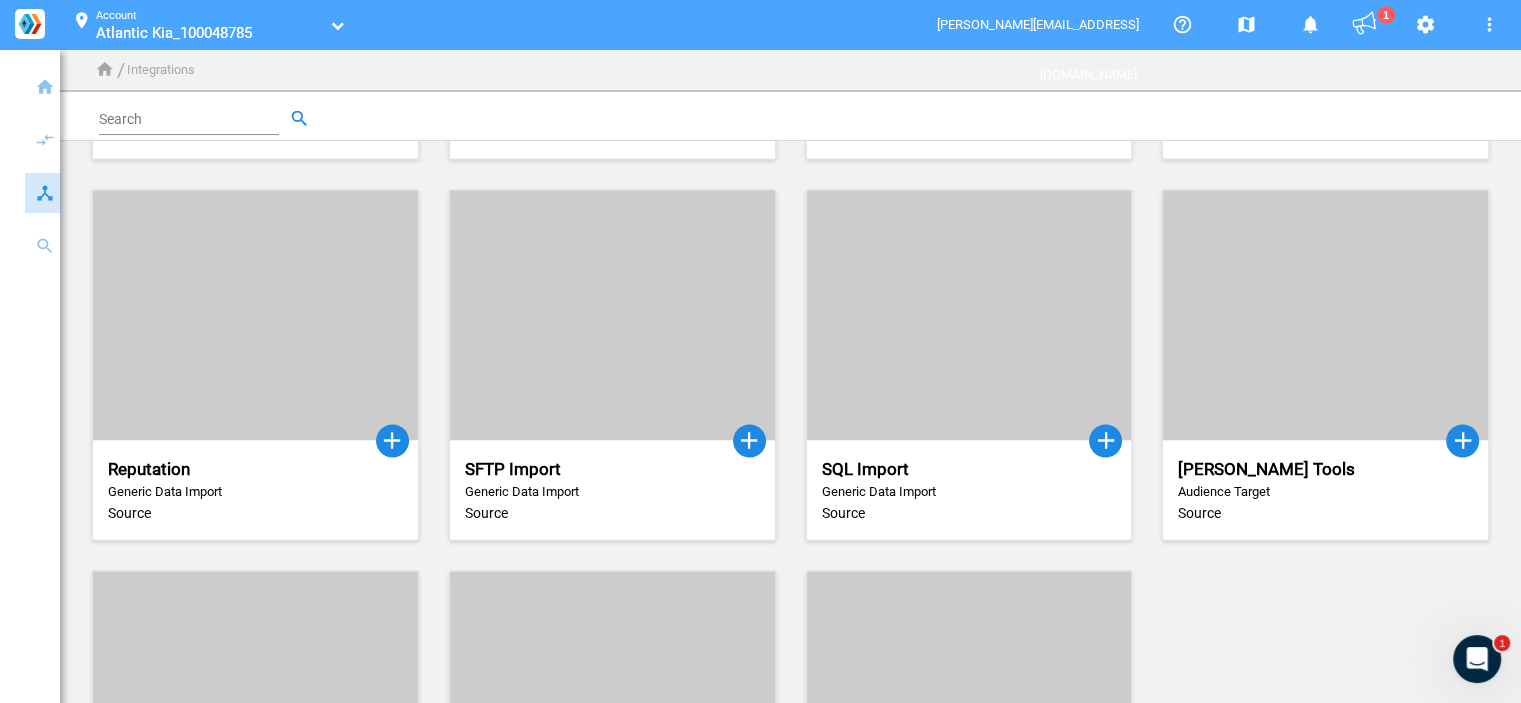 scroll, scrollTop: 3690, scrollLeft: 0, axis: vertical 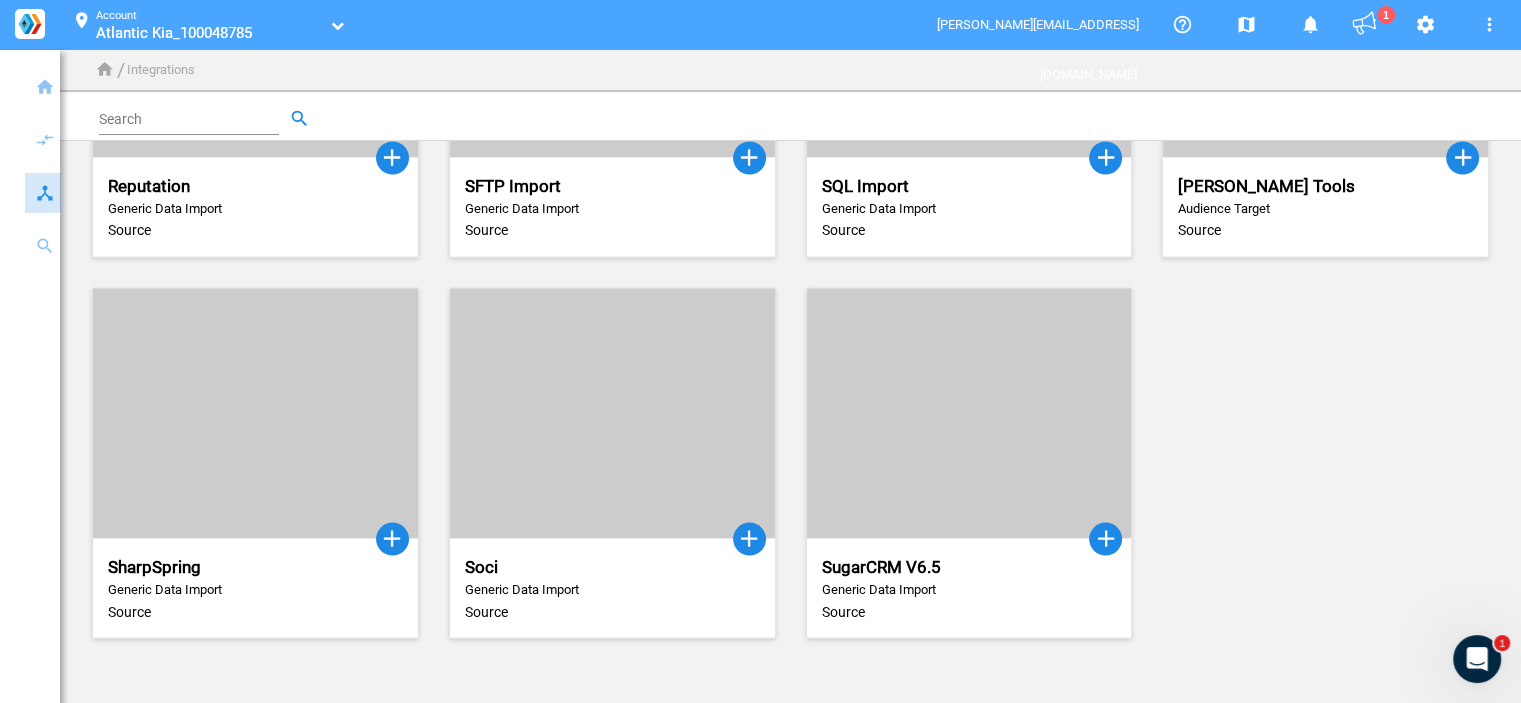 click 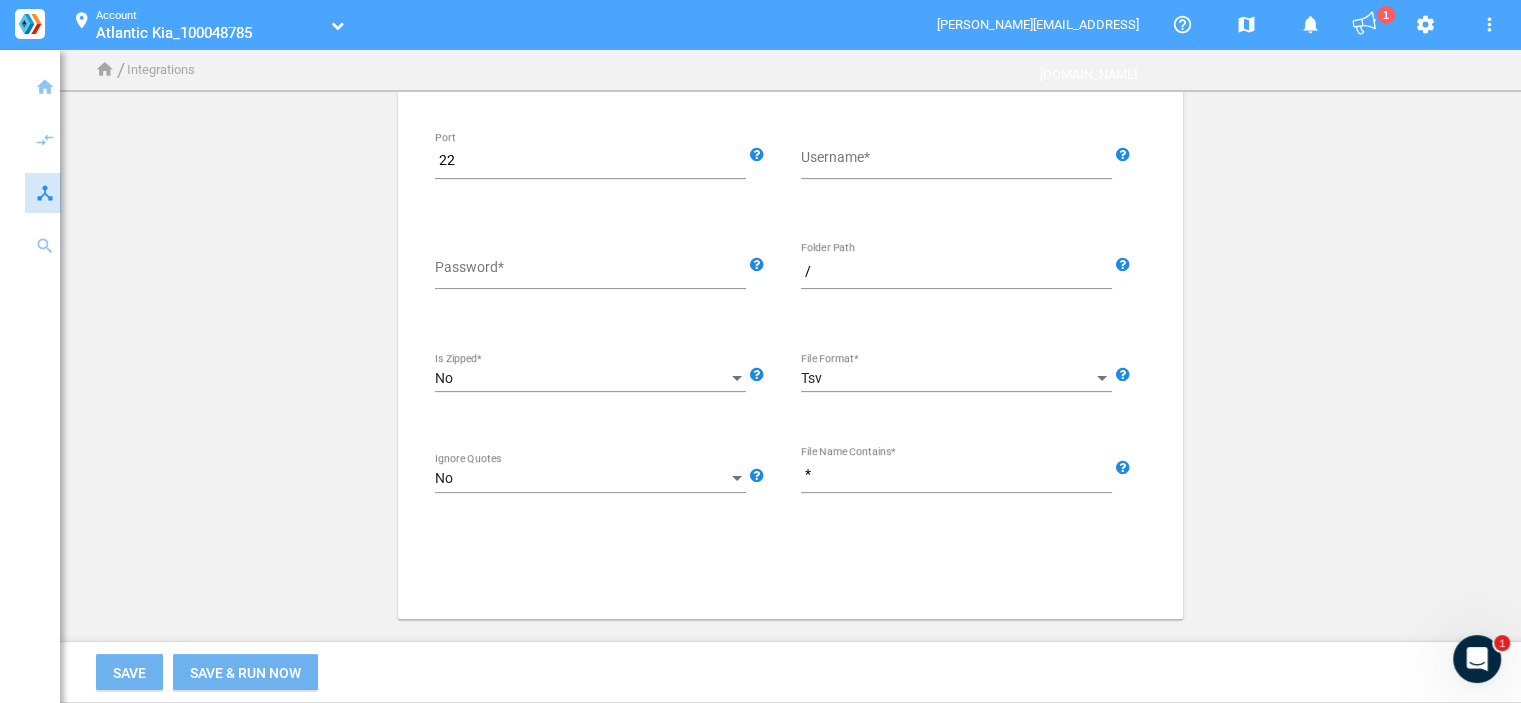 scroll, scrollTop: 181, scrollLeft: 0, axis: vertical 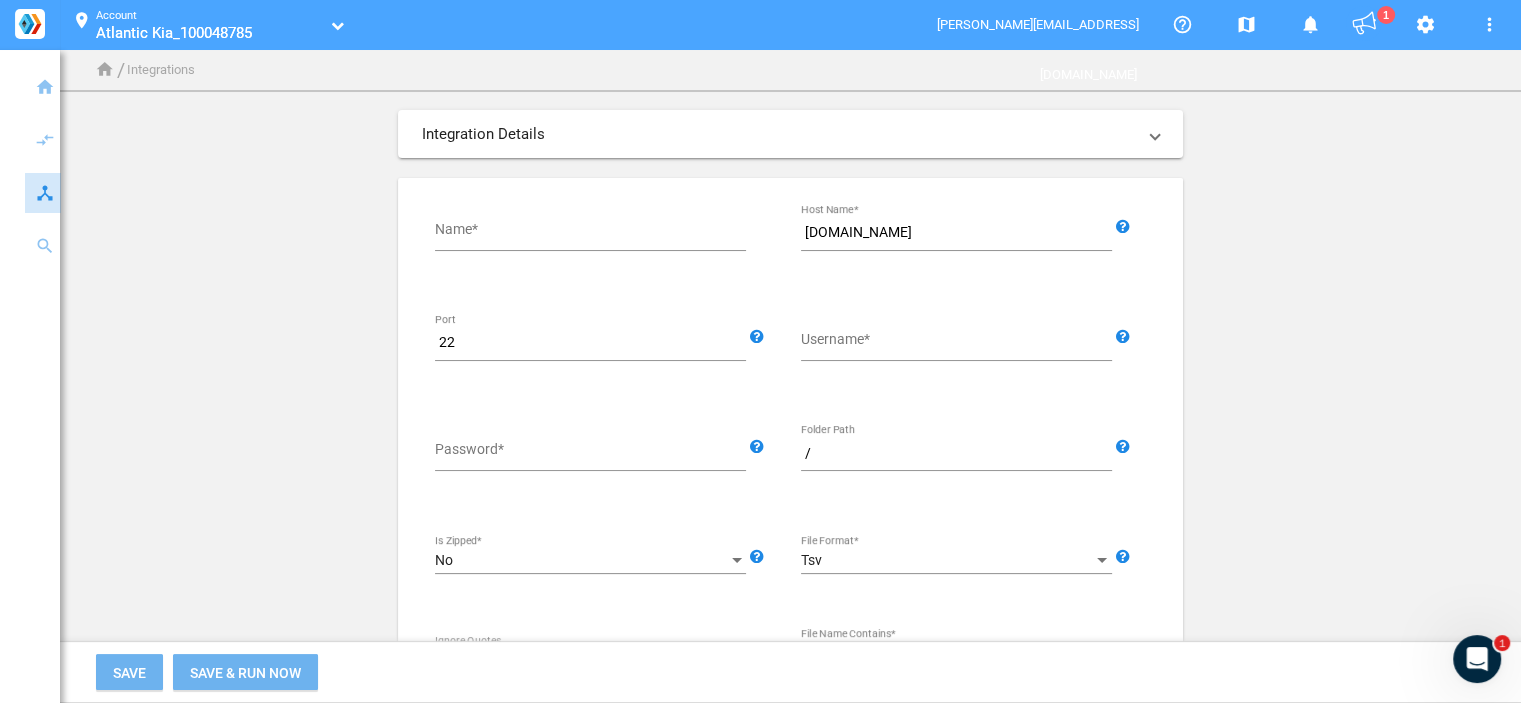 click on "Name*" at bounding box center [594, 233] 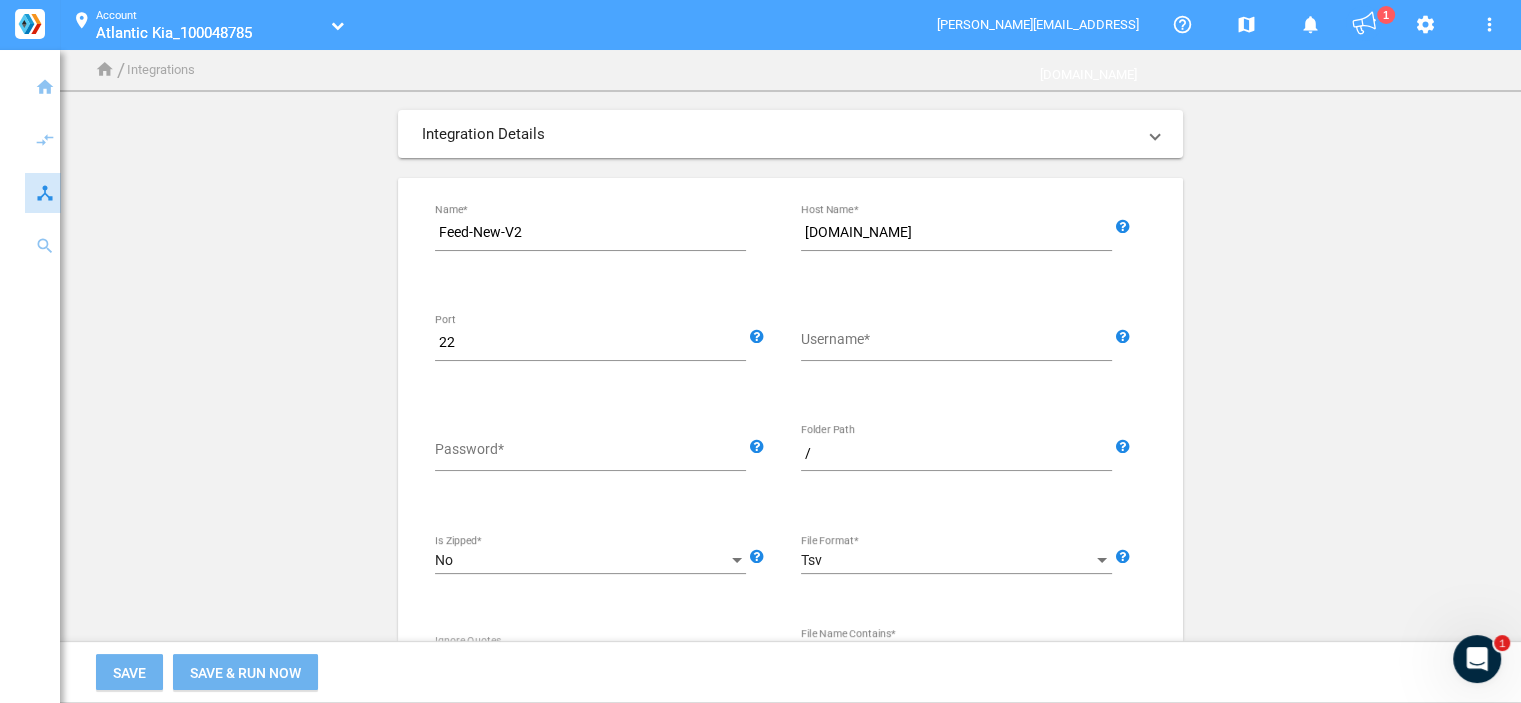 click on "Username*" at bounding box center (960, 343) 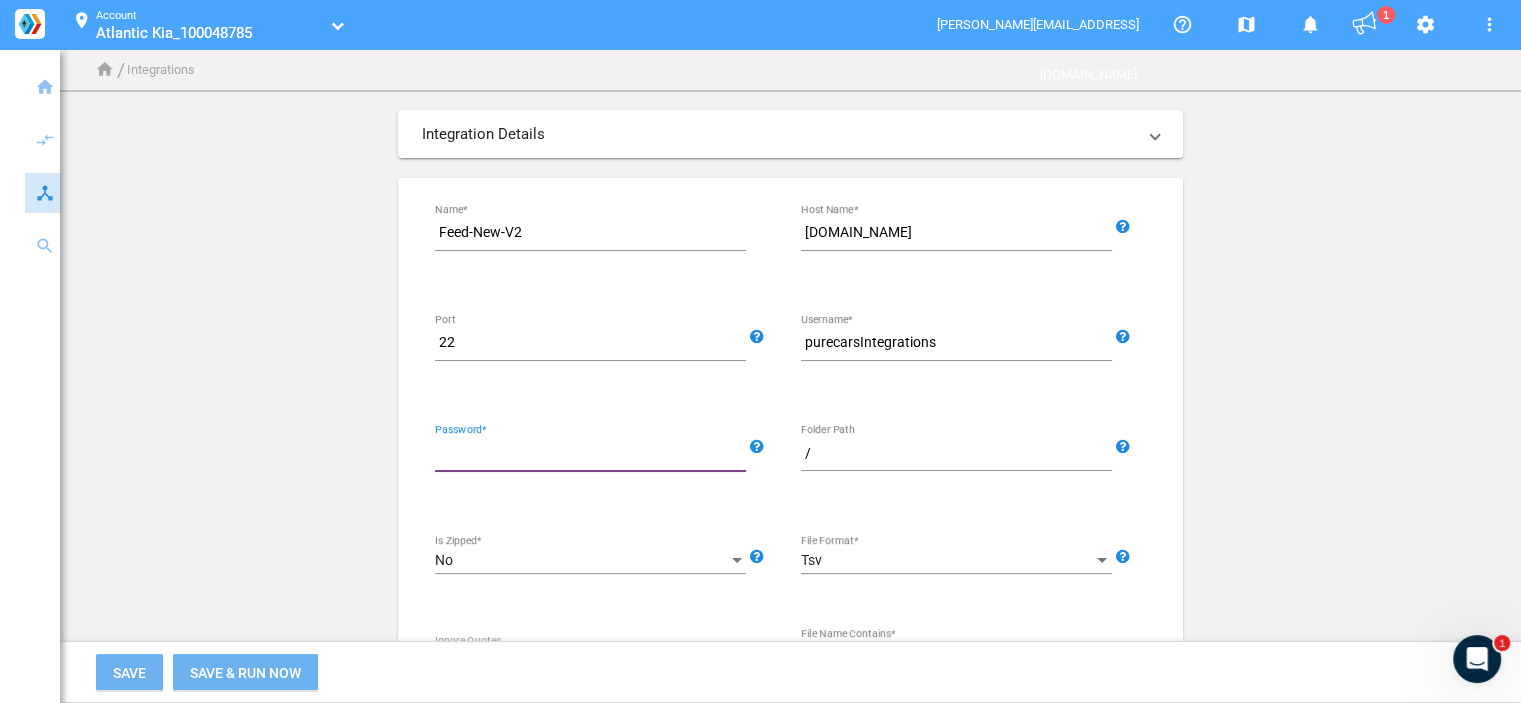 click on "Password*" at bounding box center [594, 454] 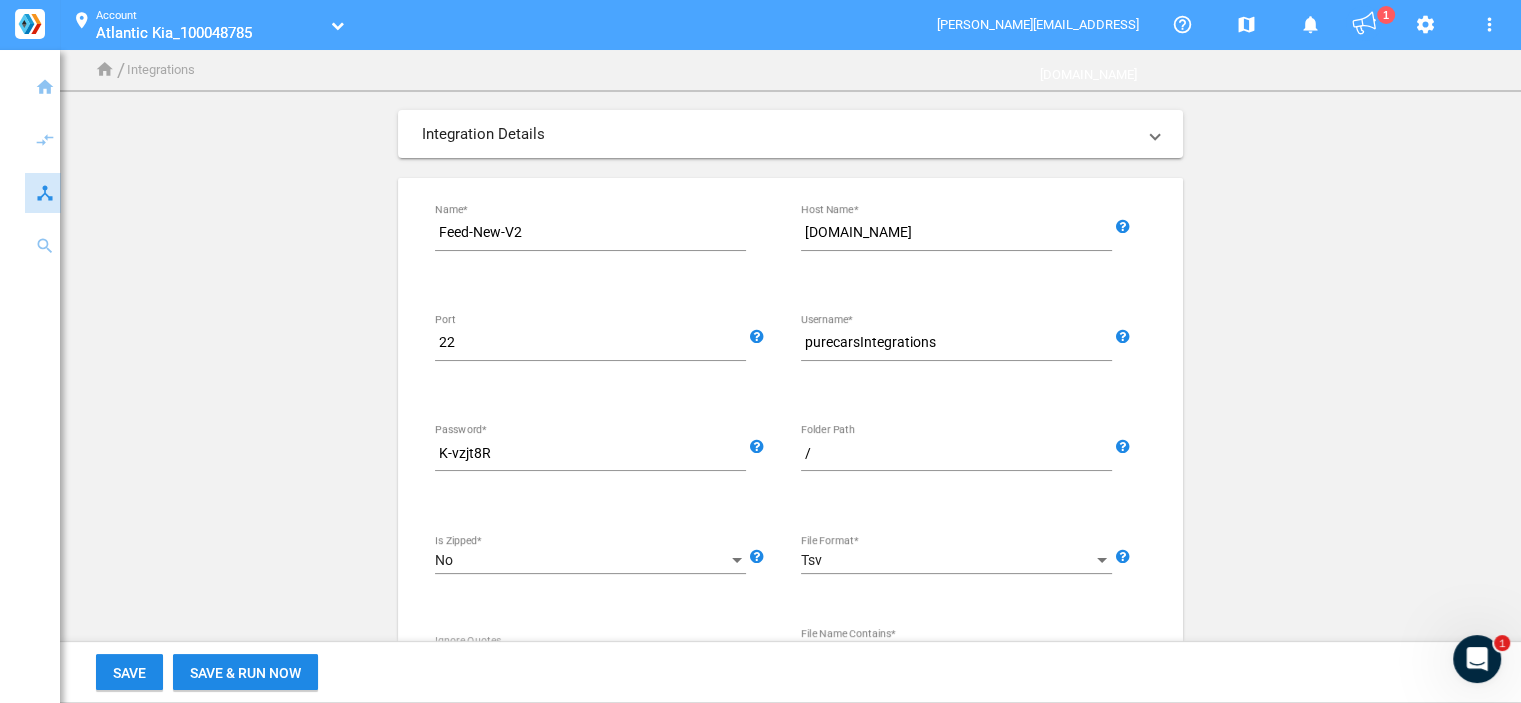 click on "/" at bounding box center [960, 454] 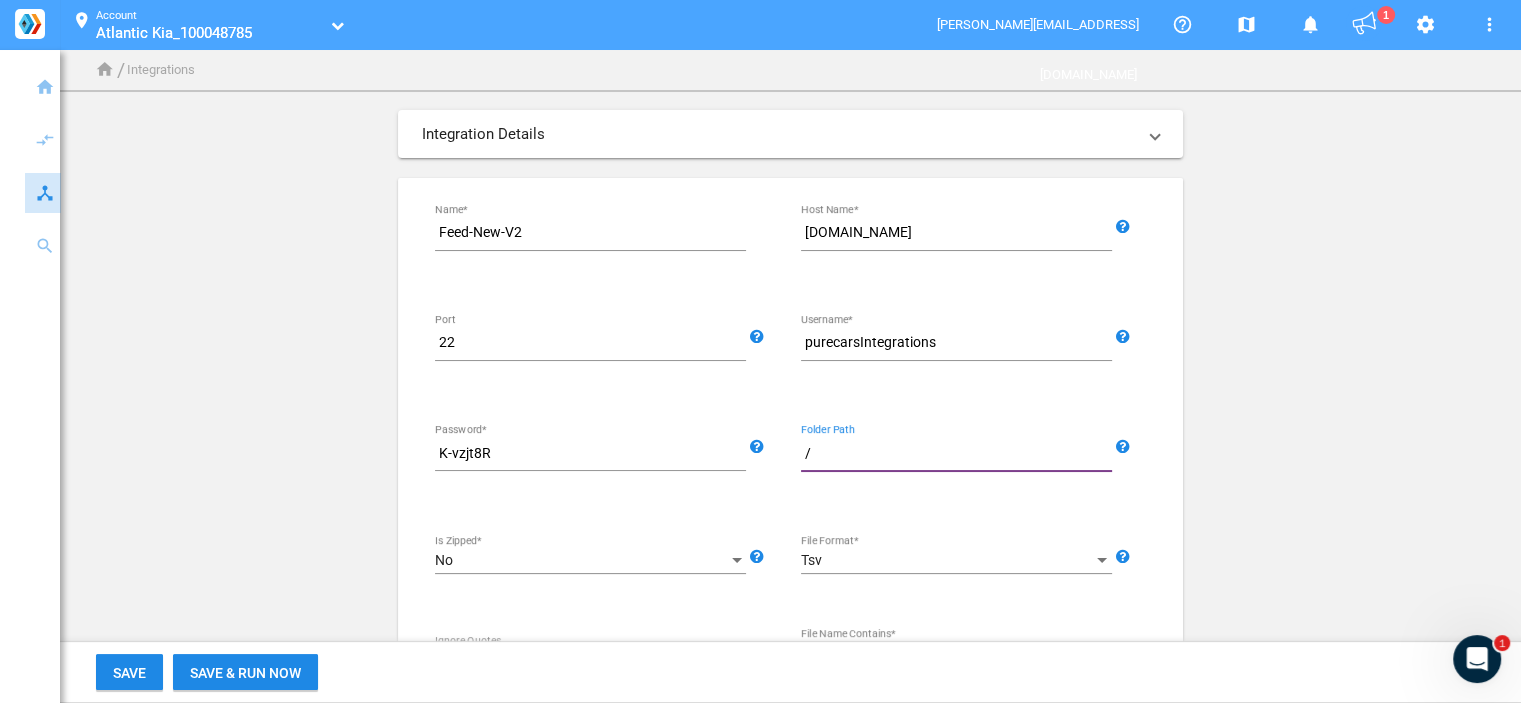 click on "/" at bounding box center [960, 454] 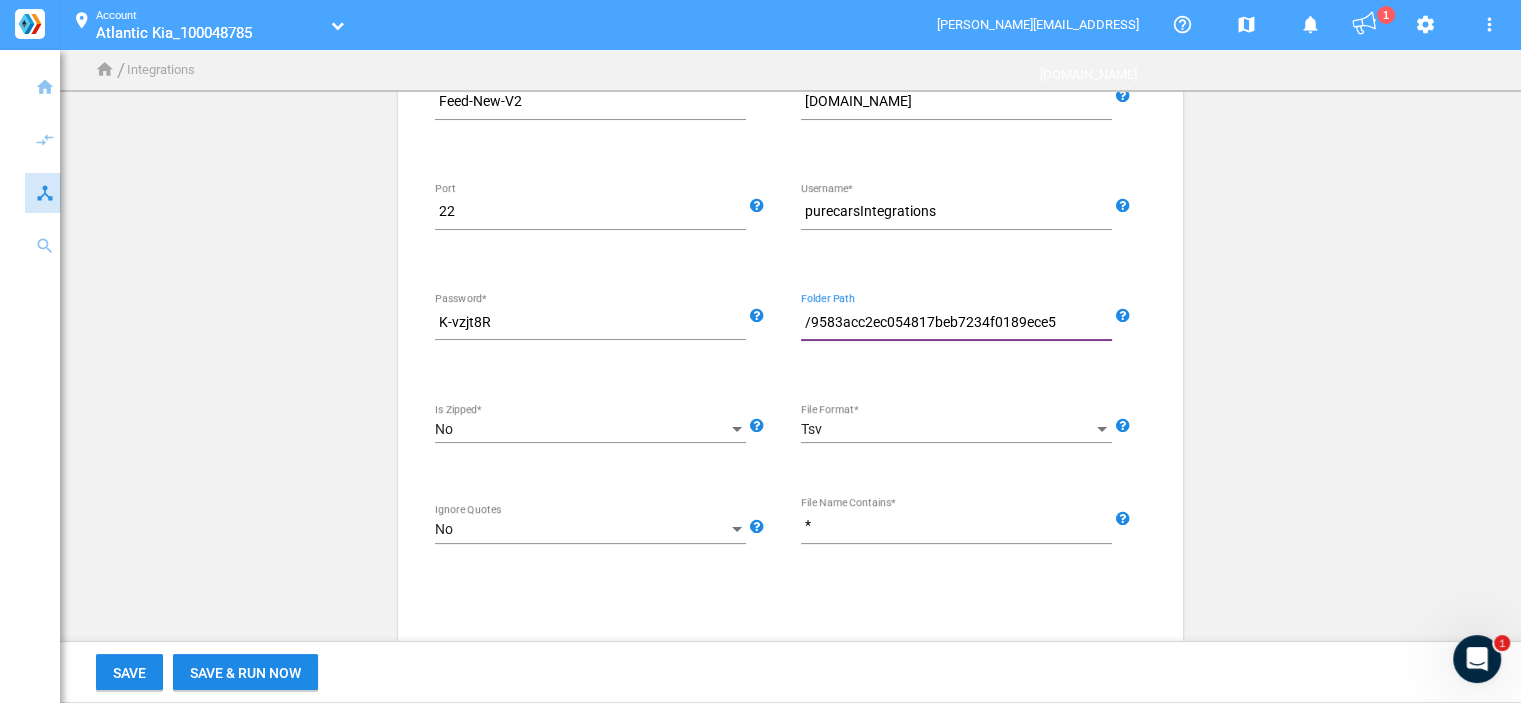 scroll, scrollTop: 181, scrollLeft: 0, axis: vertical 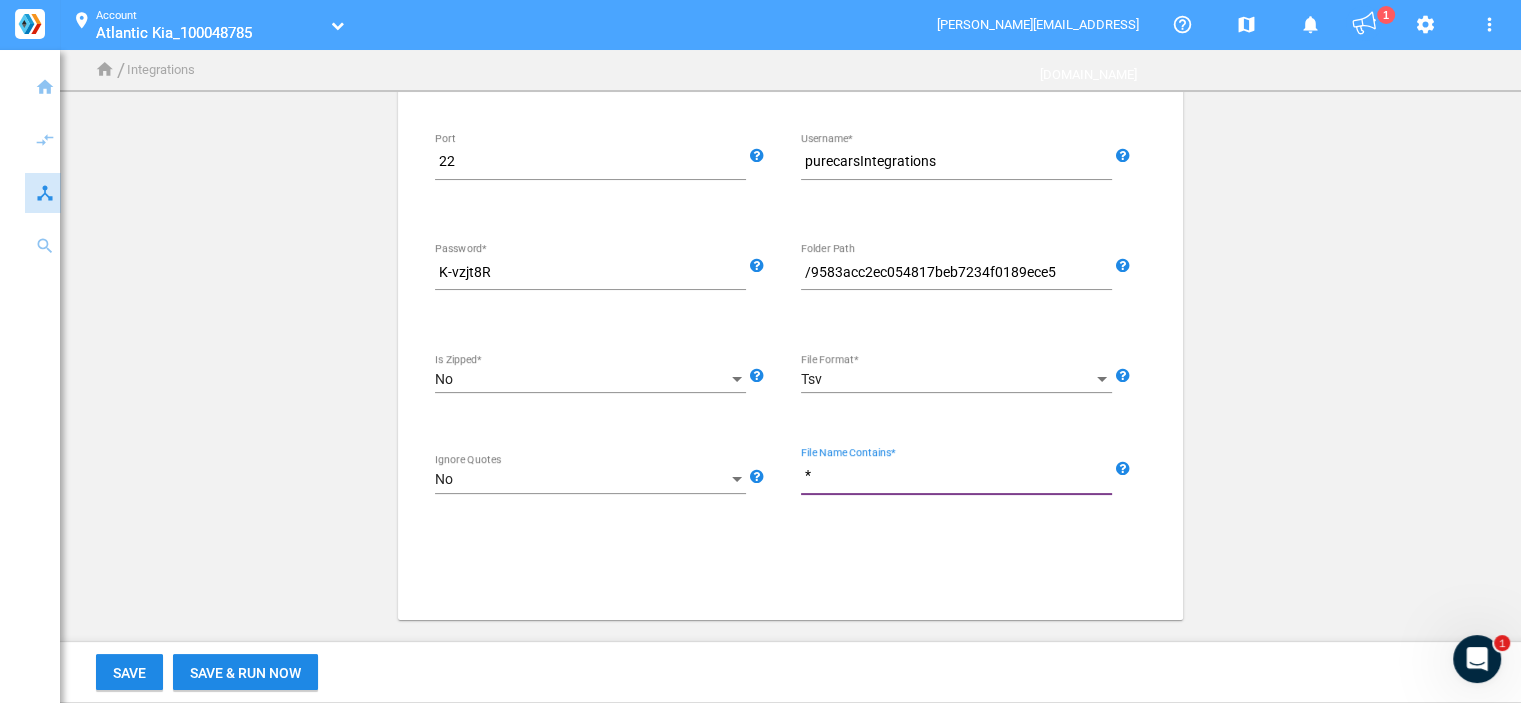 click on "*" at bounding box center [960, 476] 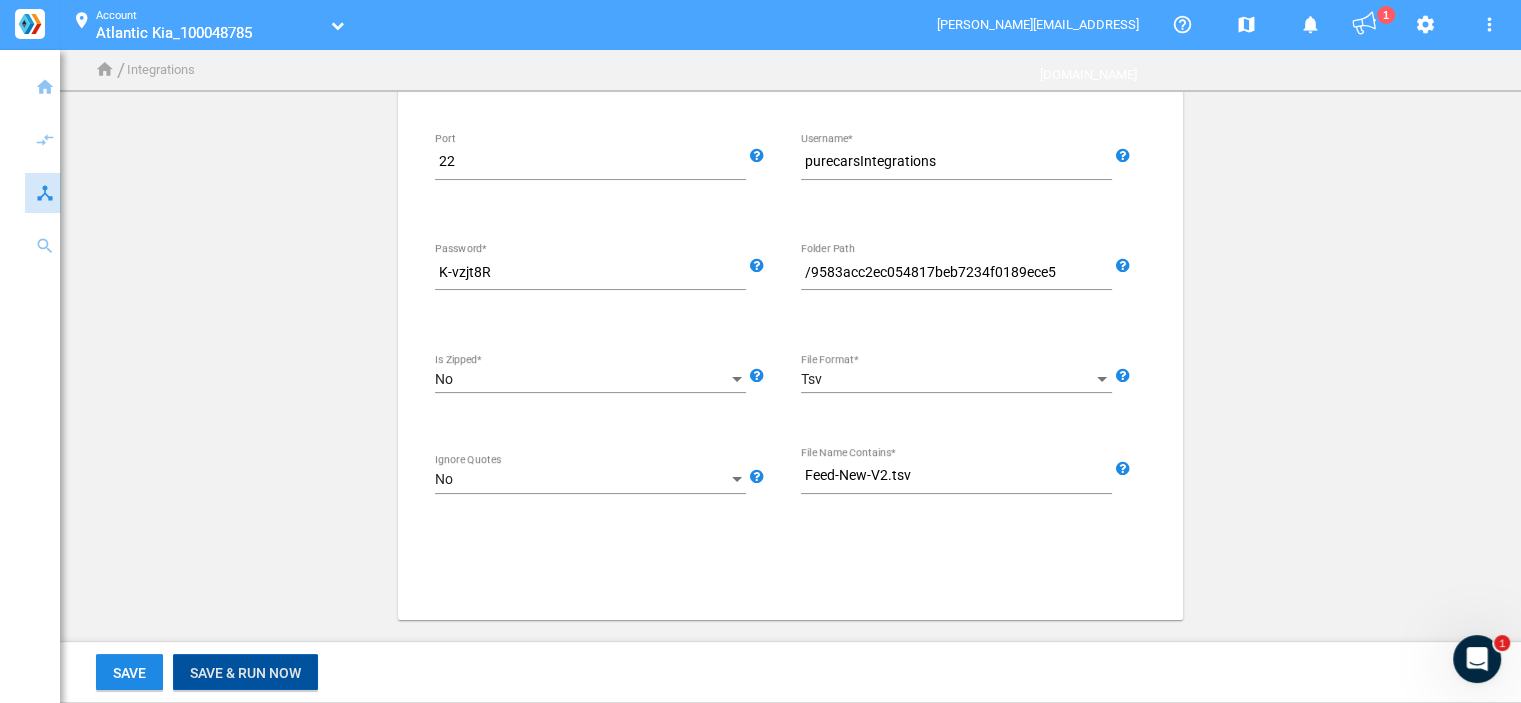 click on "Save & Run Now" at bounding box center (245, 673) 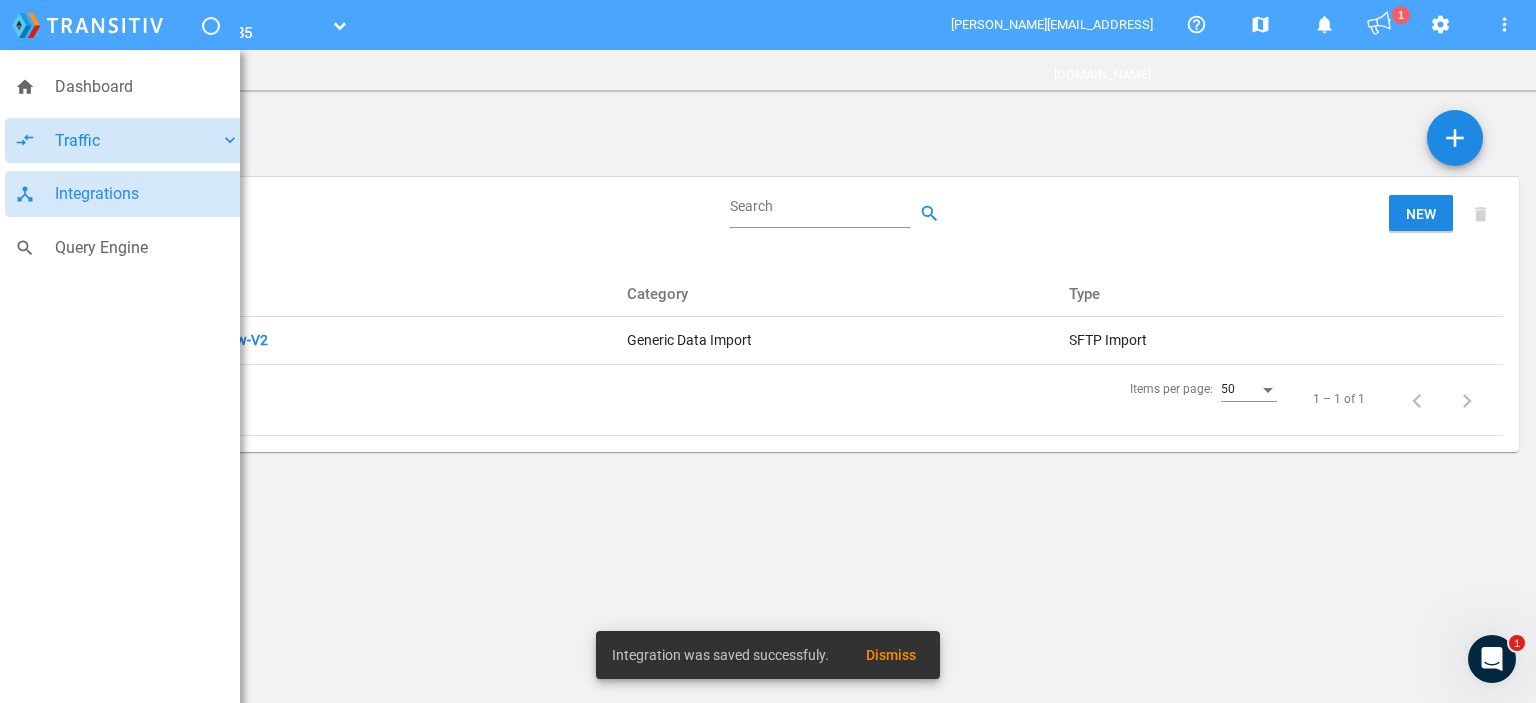 click on "compare_arrows Traffic keyboard_arrow_down" at bounding box center (127, 141) 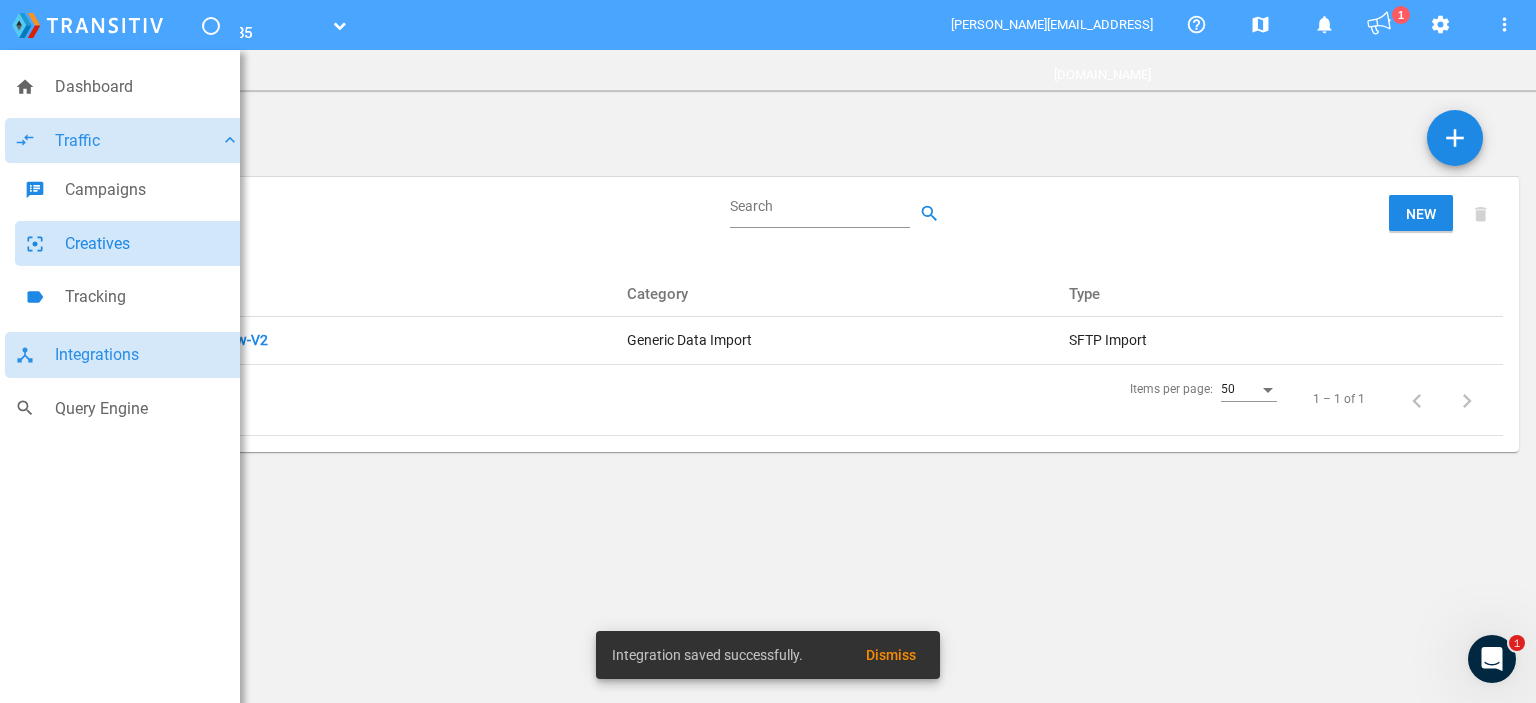 click on "Creatives" at bounding box center (152, 244) 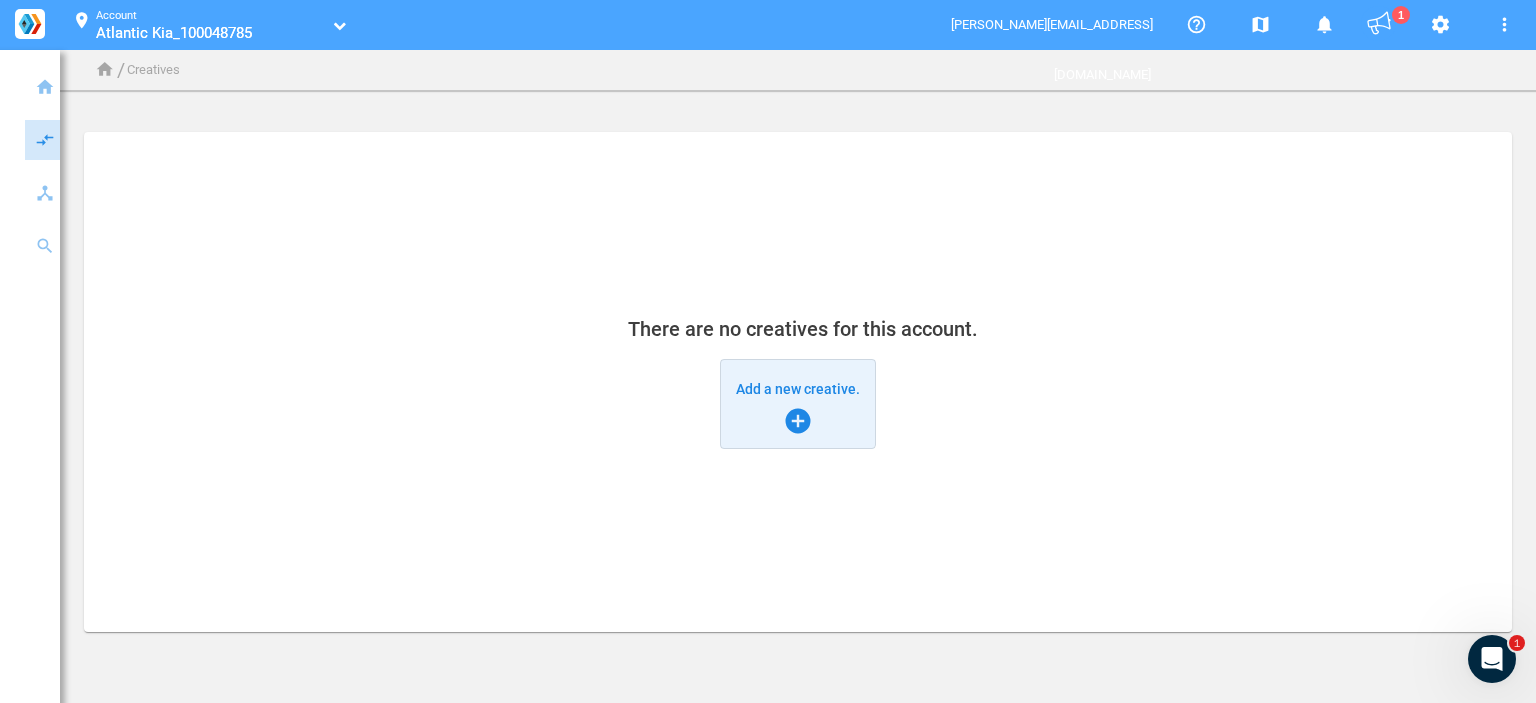 click on "Add a new creative.  add_circle" at bounding box center (798, 404) 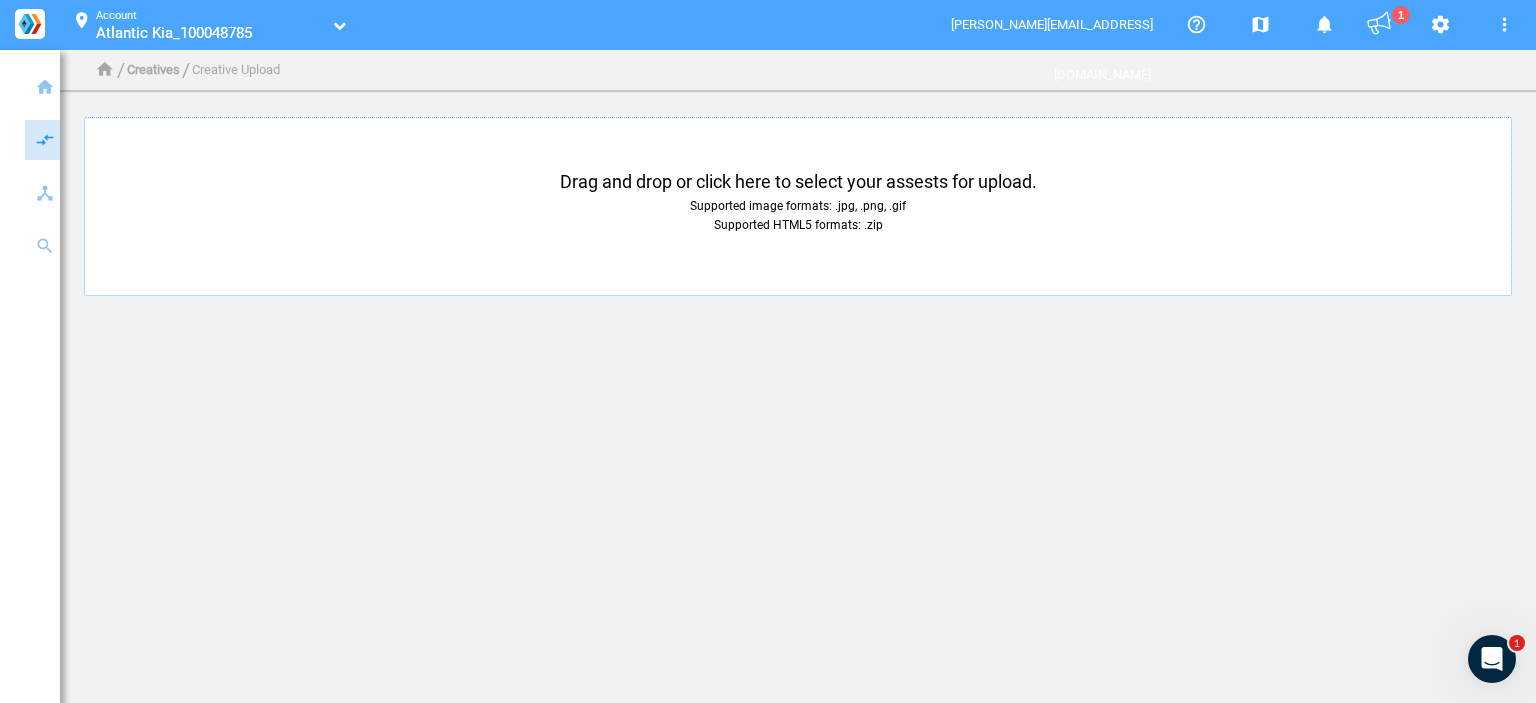 click on "Drag and drop or click here to select your assests for upload.  Supported image formats: .jpg, .png, .gif  Supported HTML5 formats: .zip upload" 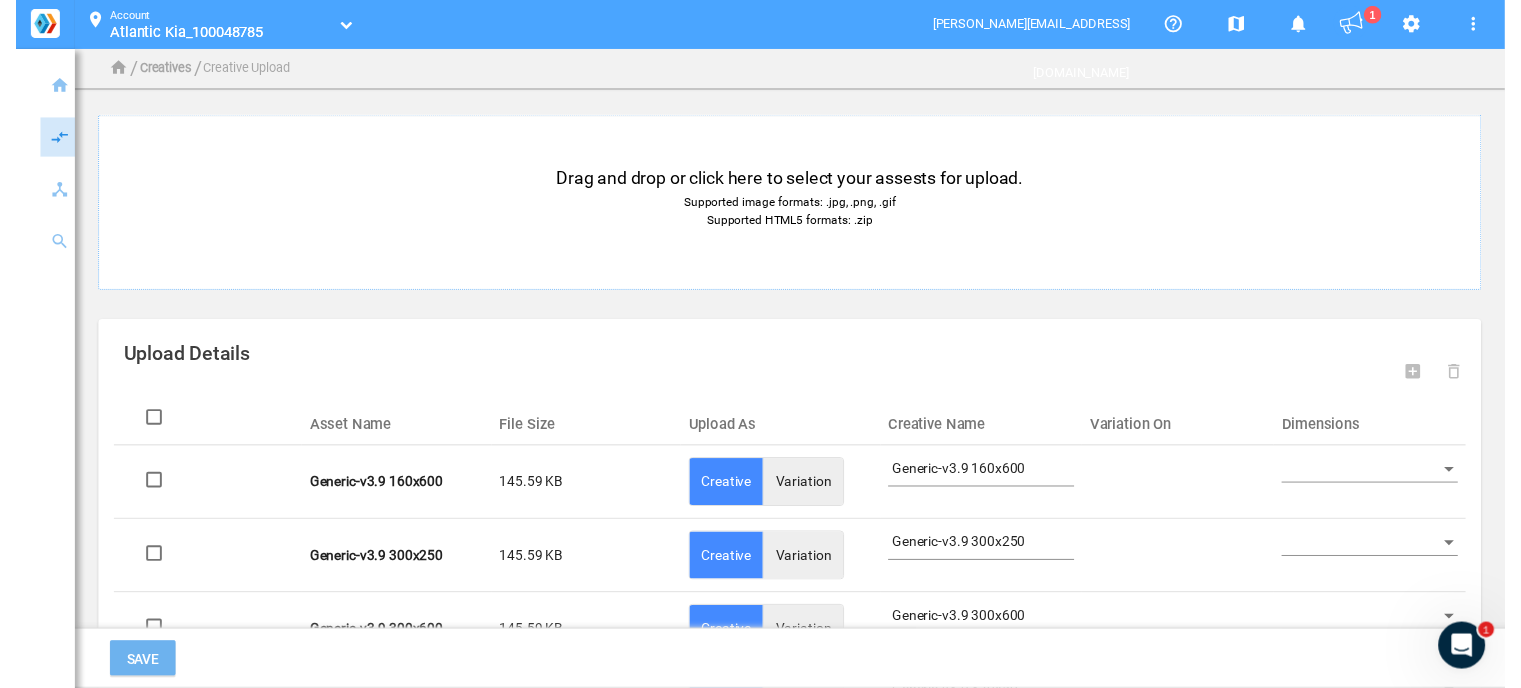 scroll, scrollTop: 172, scrollLeft: 0, axis: vertical 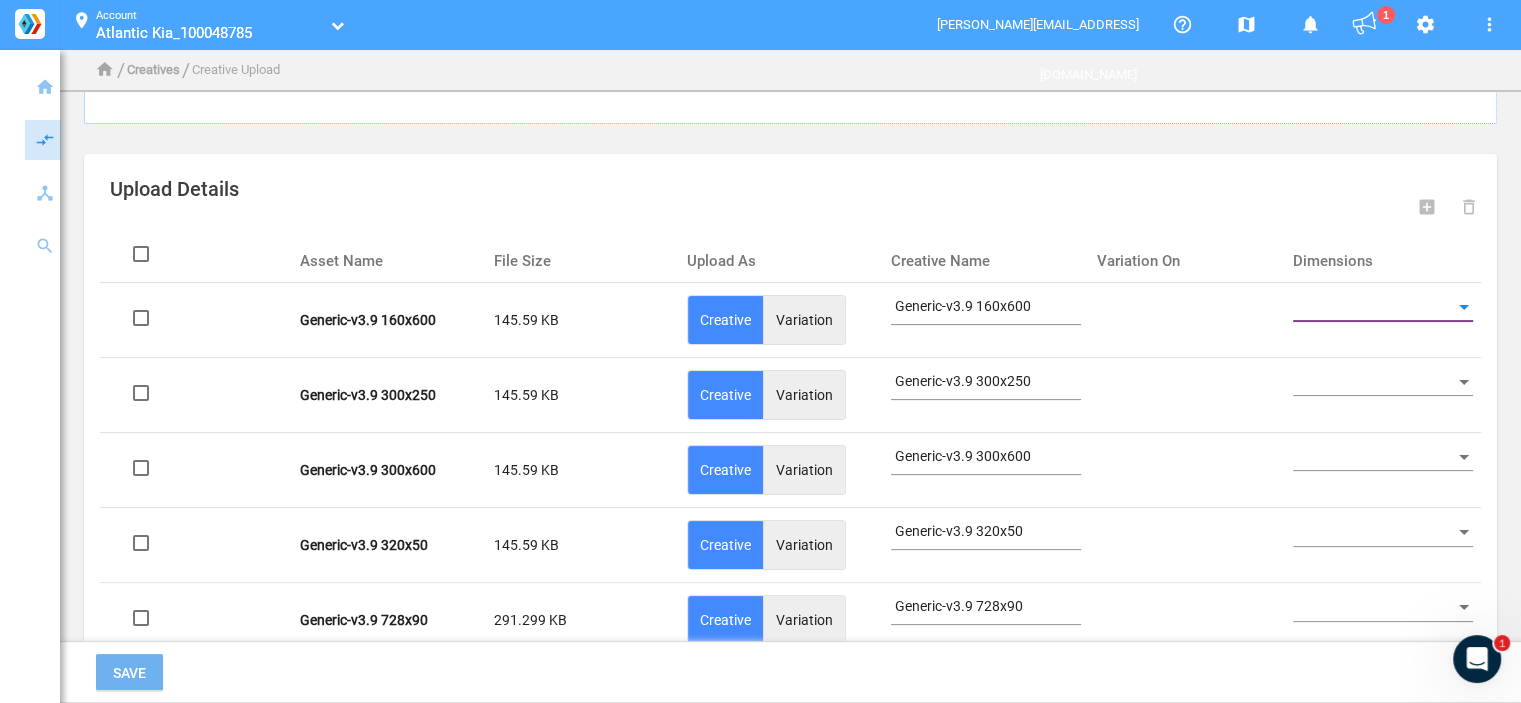 click at bounding box center (1374, 307) 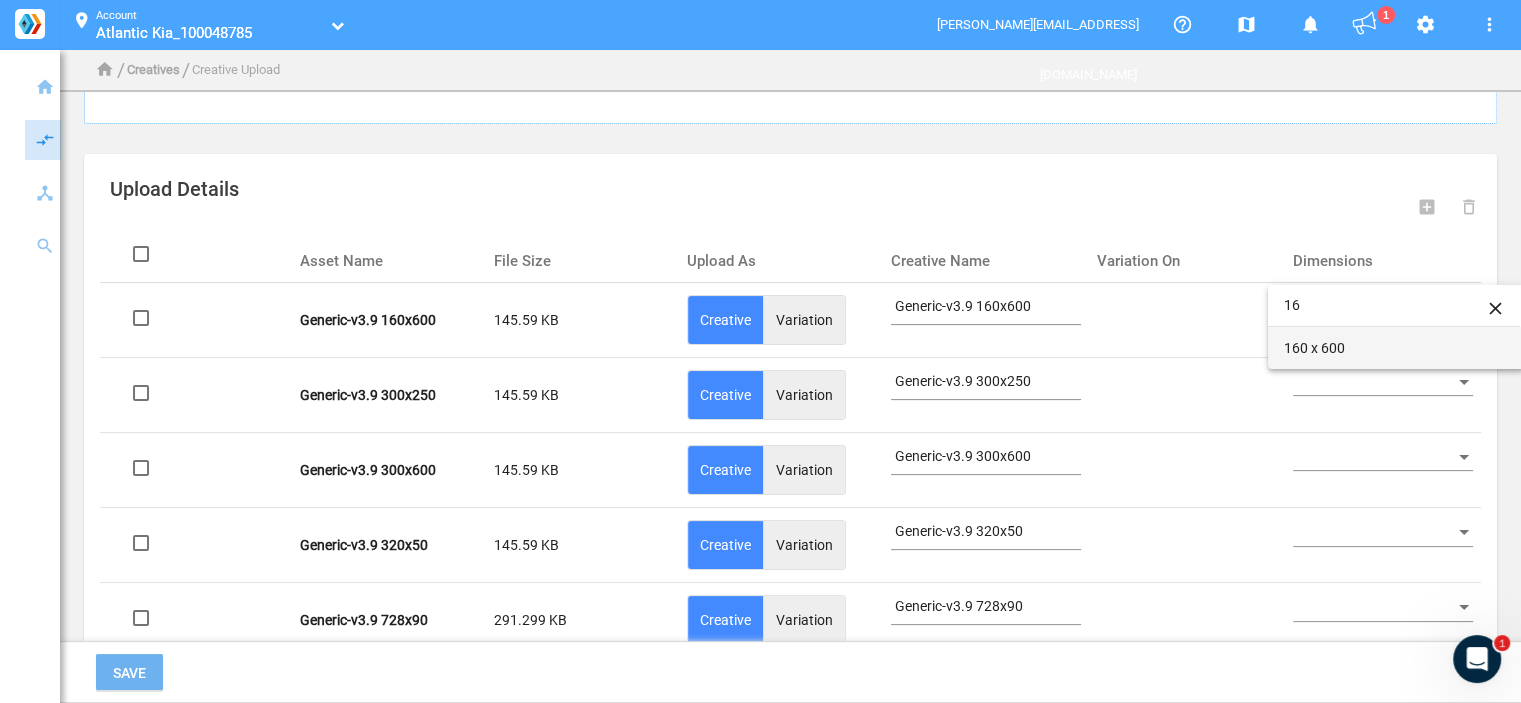 type on "16" 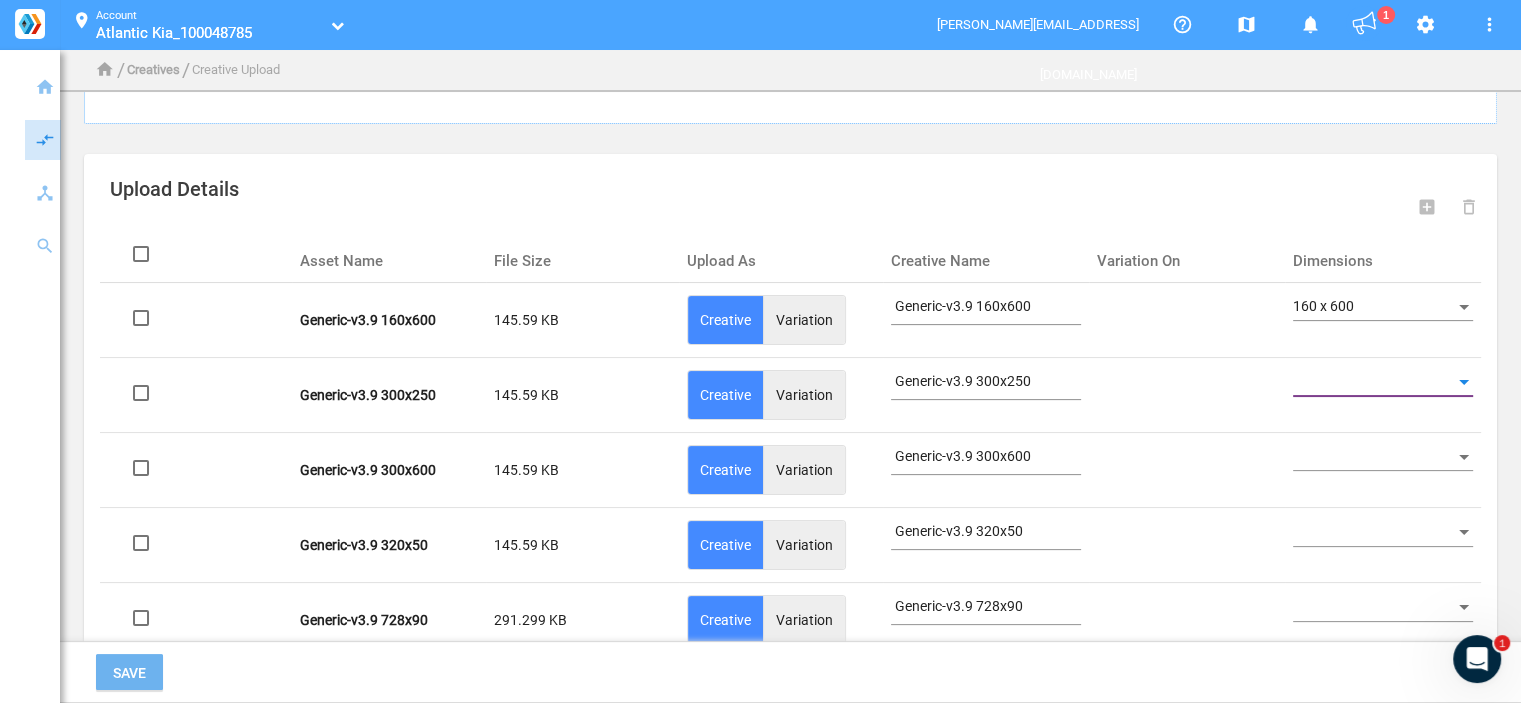 click at bounding box center [1374, 382] 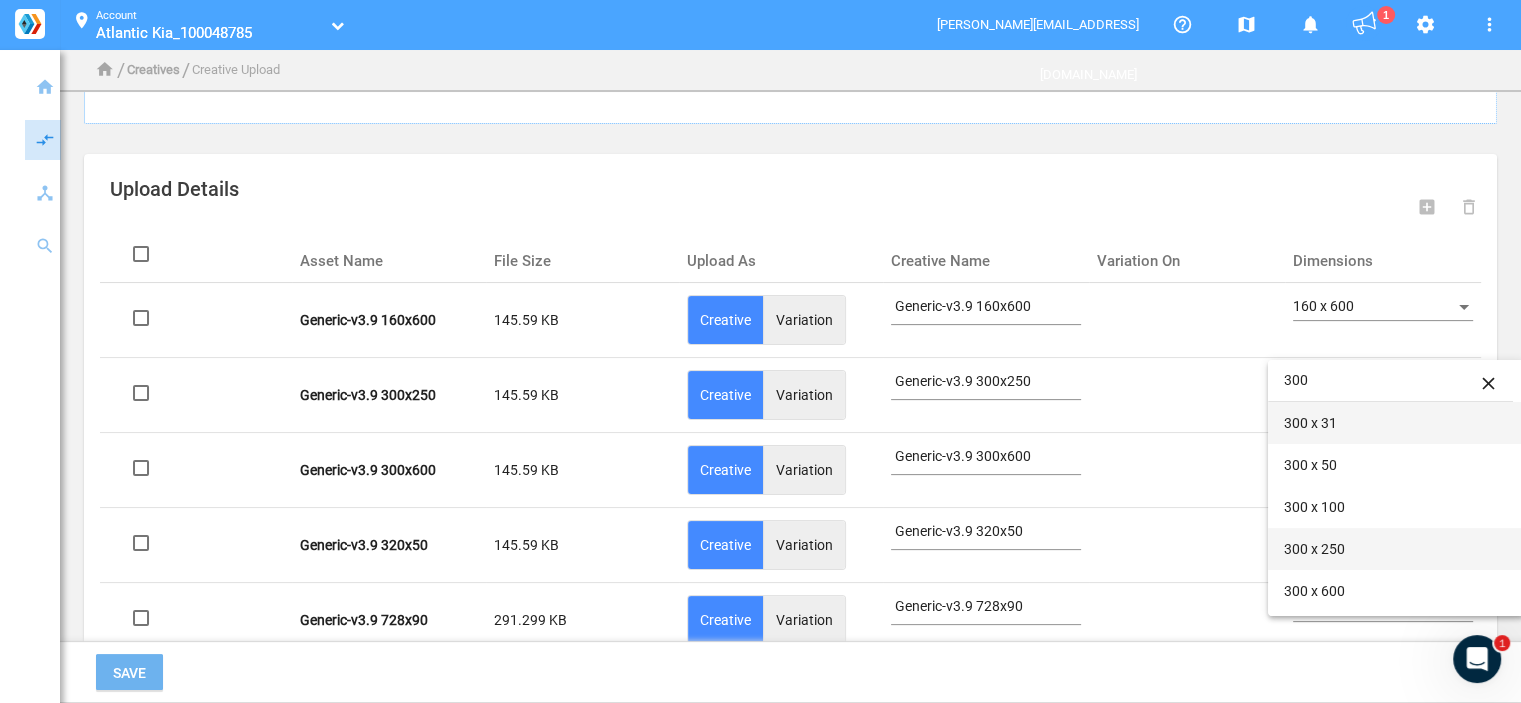 type on "300" 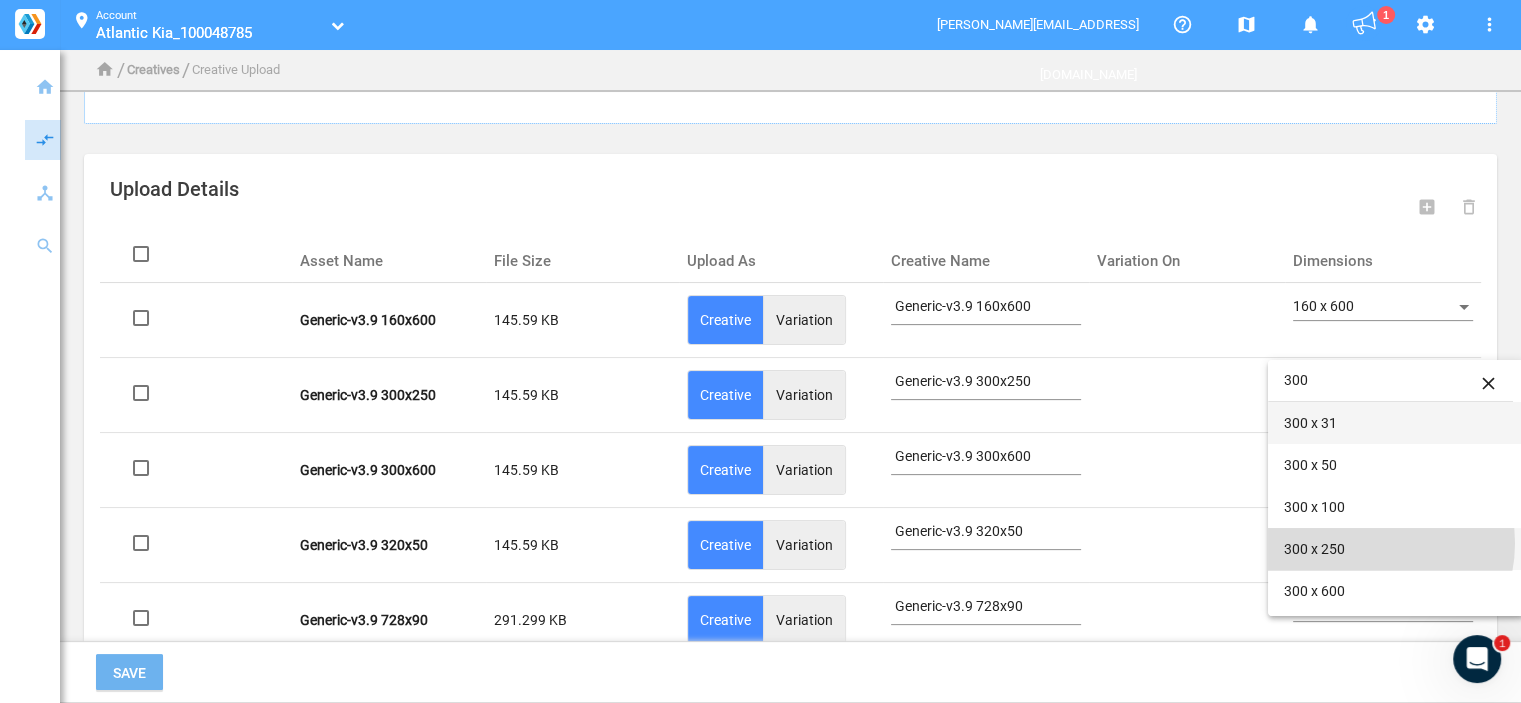 click on "300 x 250" at bounding box center (1396, 549) 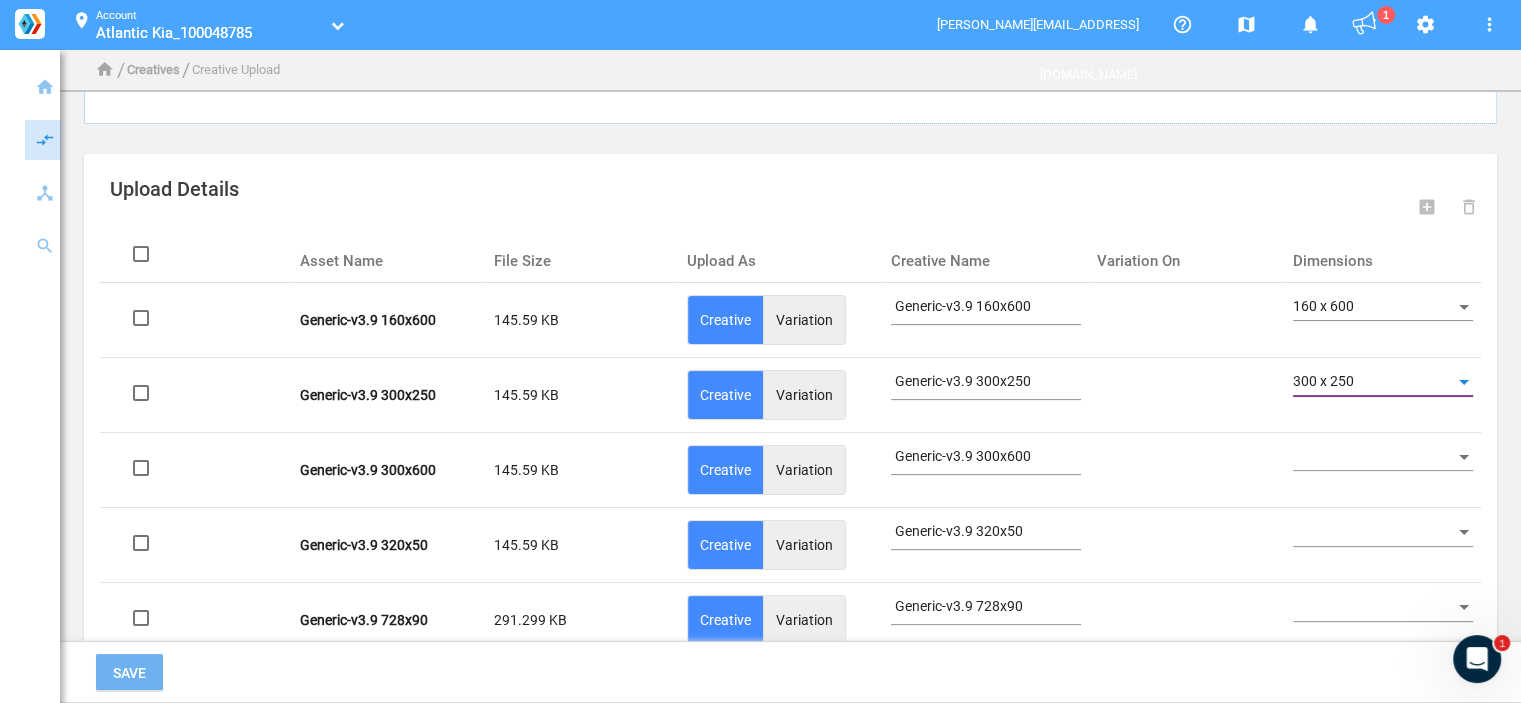 click 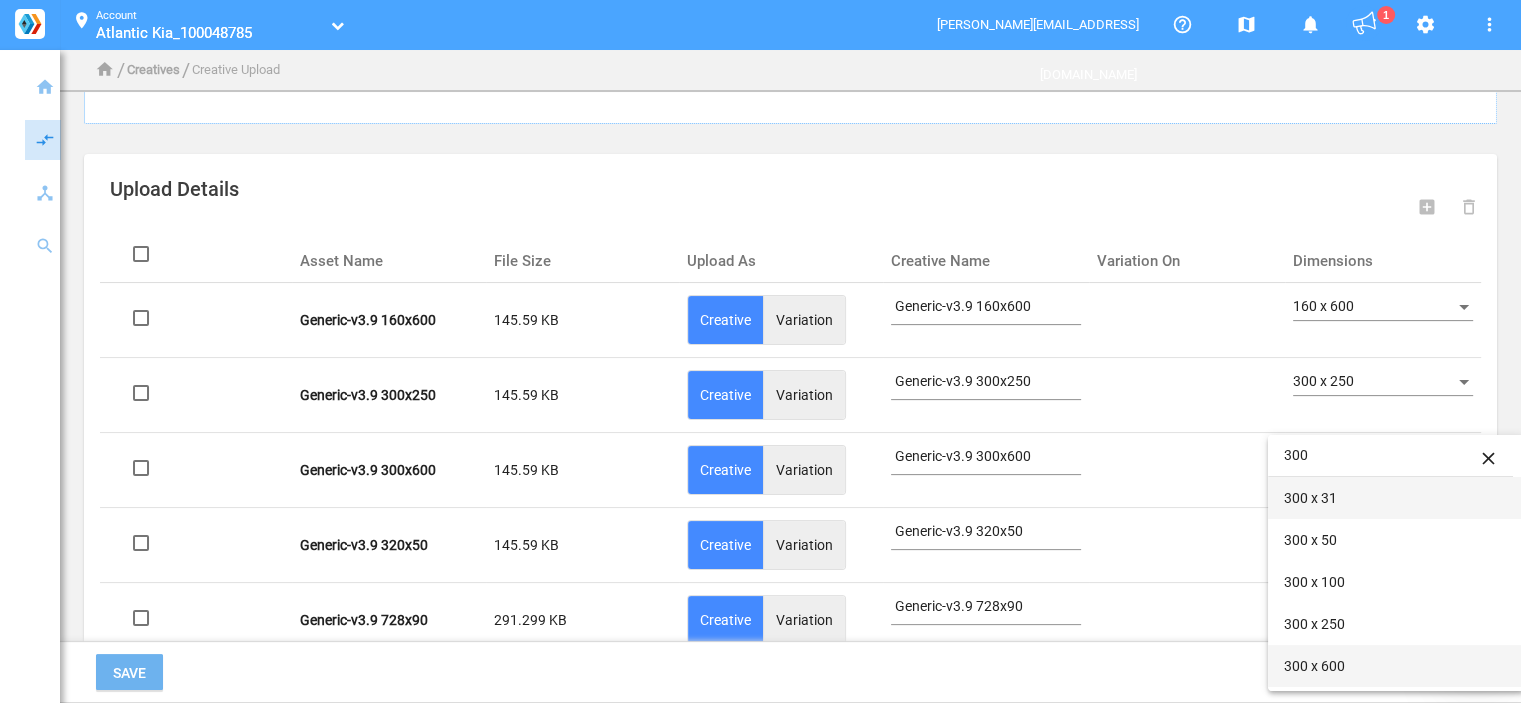 type on "300" 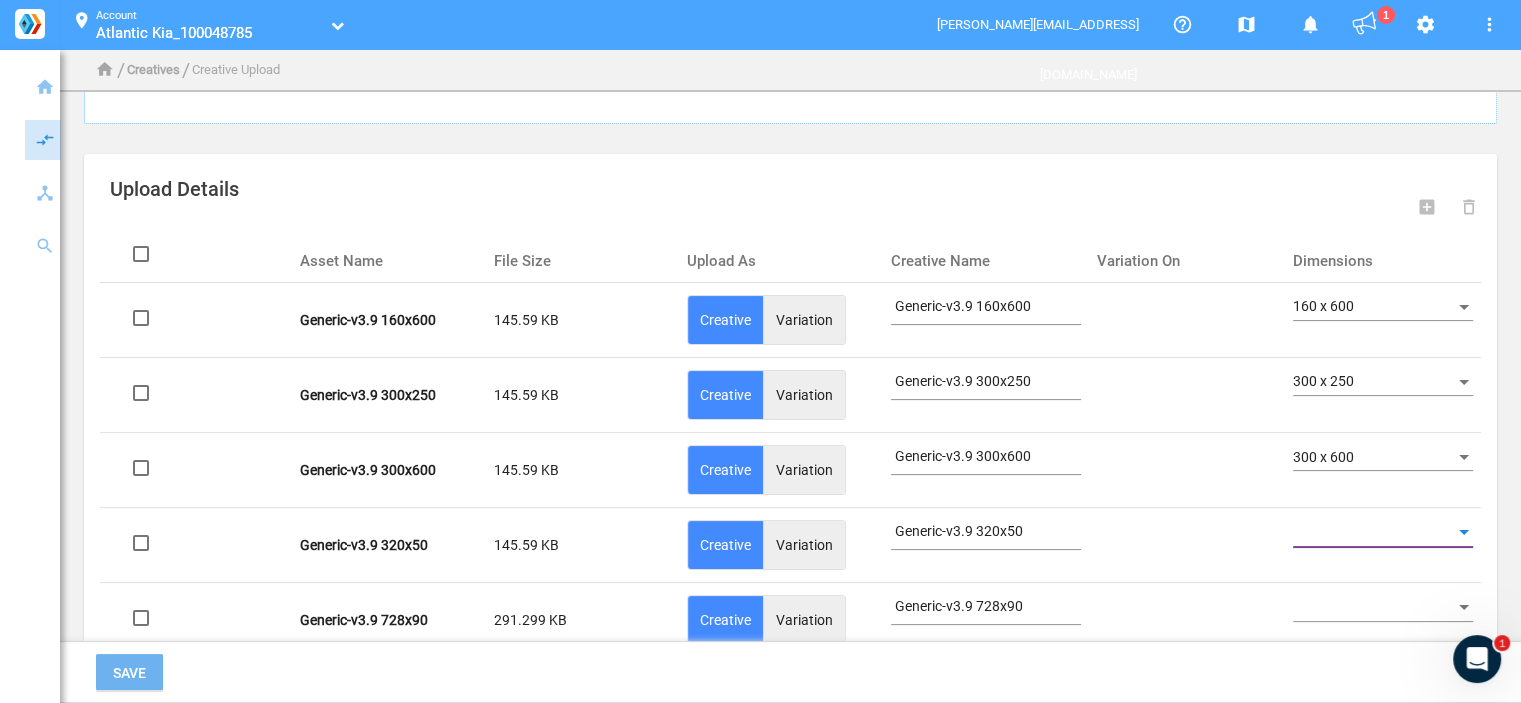 click at bounding box center [1374, 533] 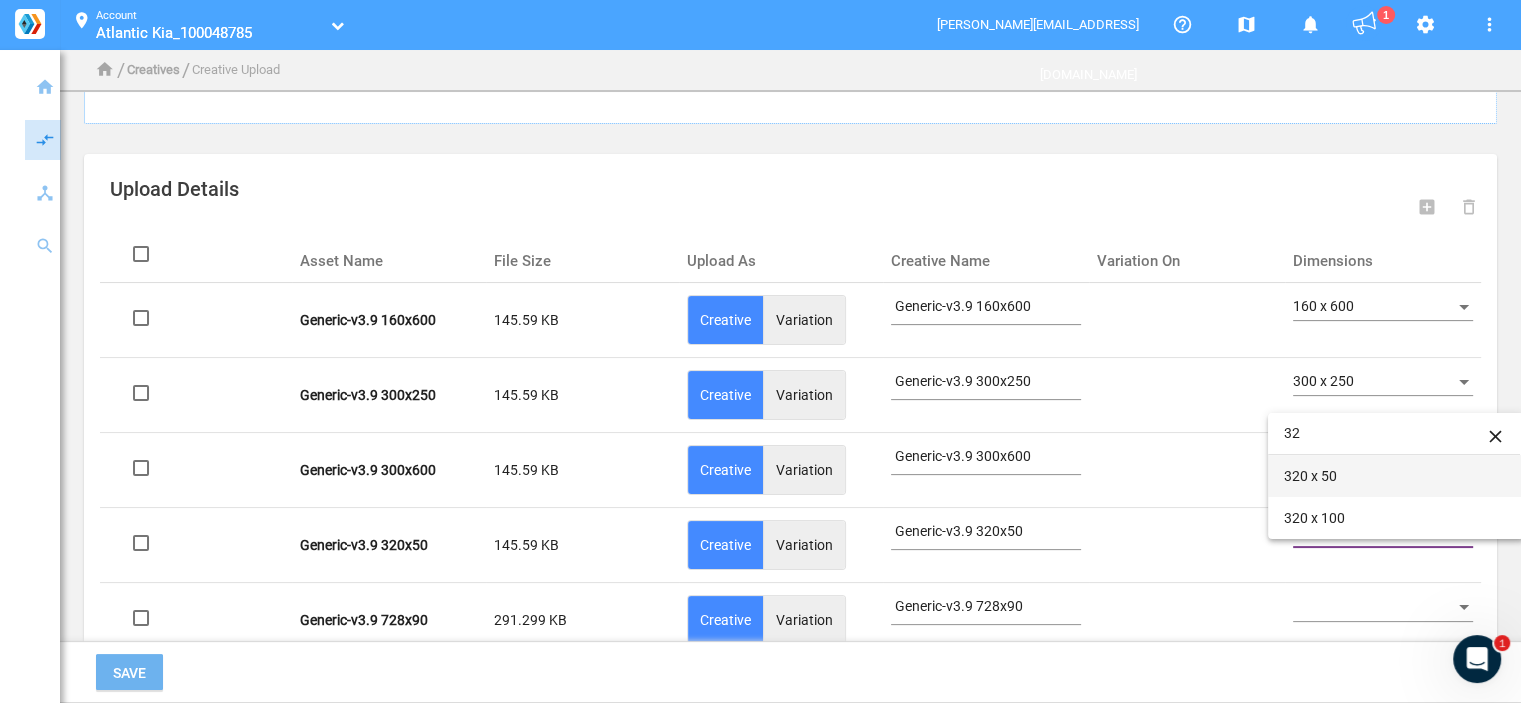 type on "32" 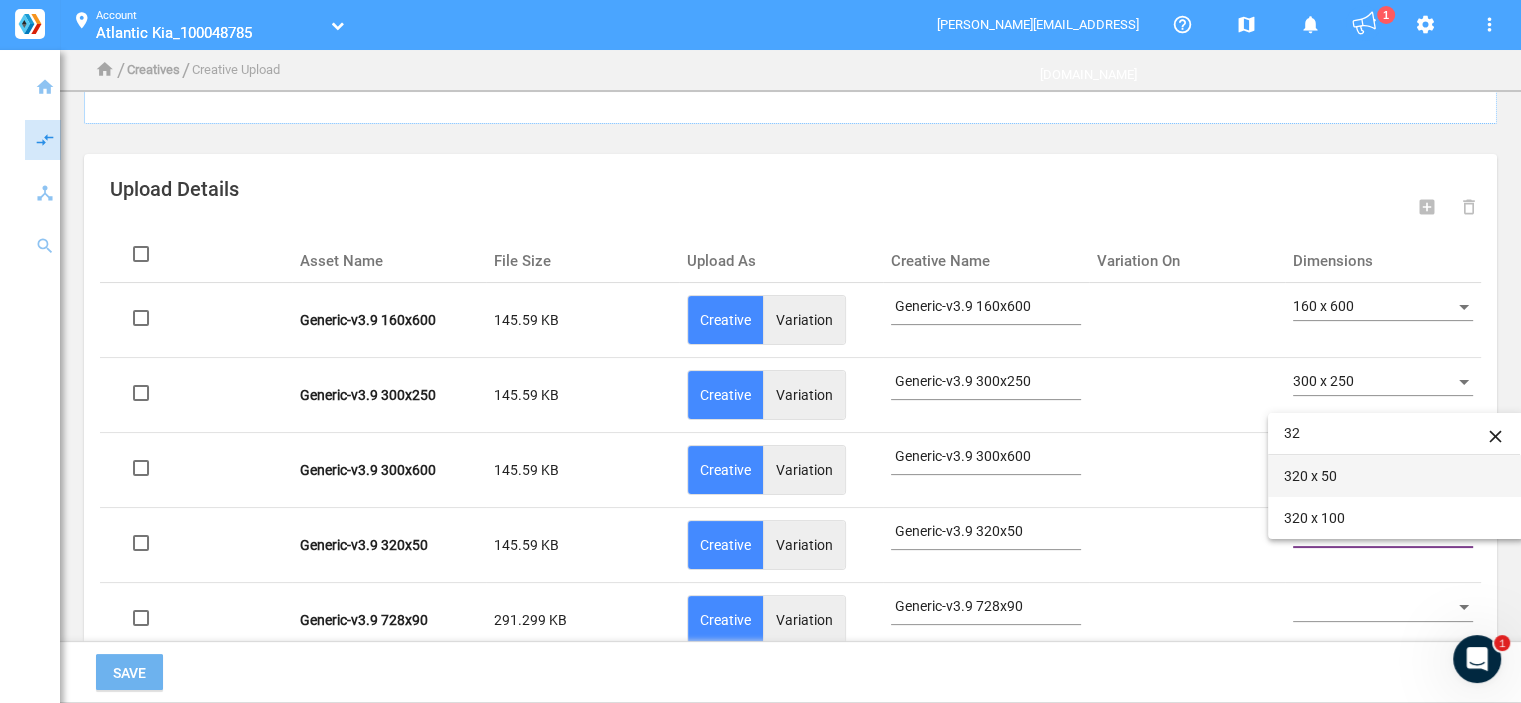 click on "320 x 50" at bounding box center (1396, 476) 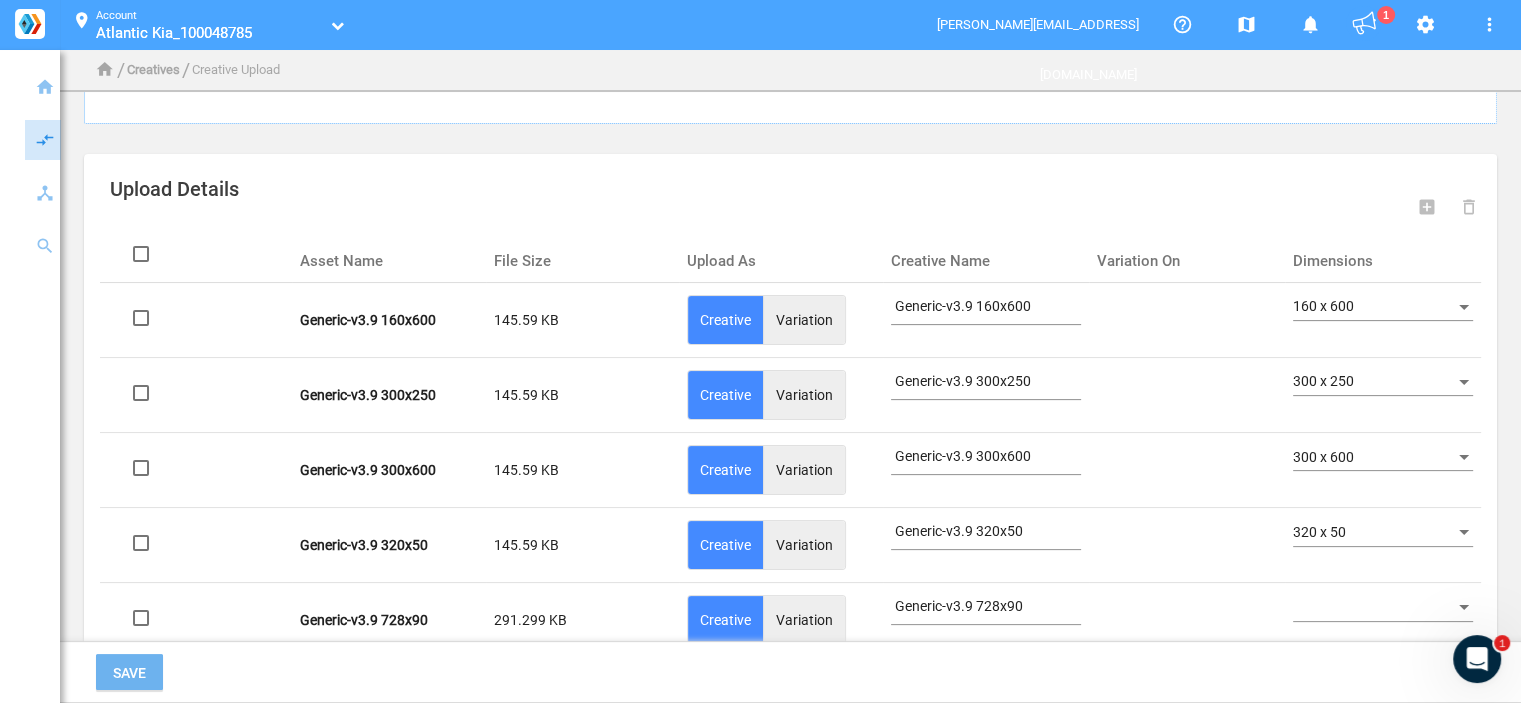 click 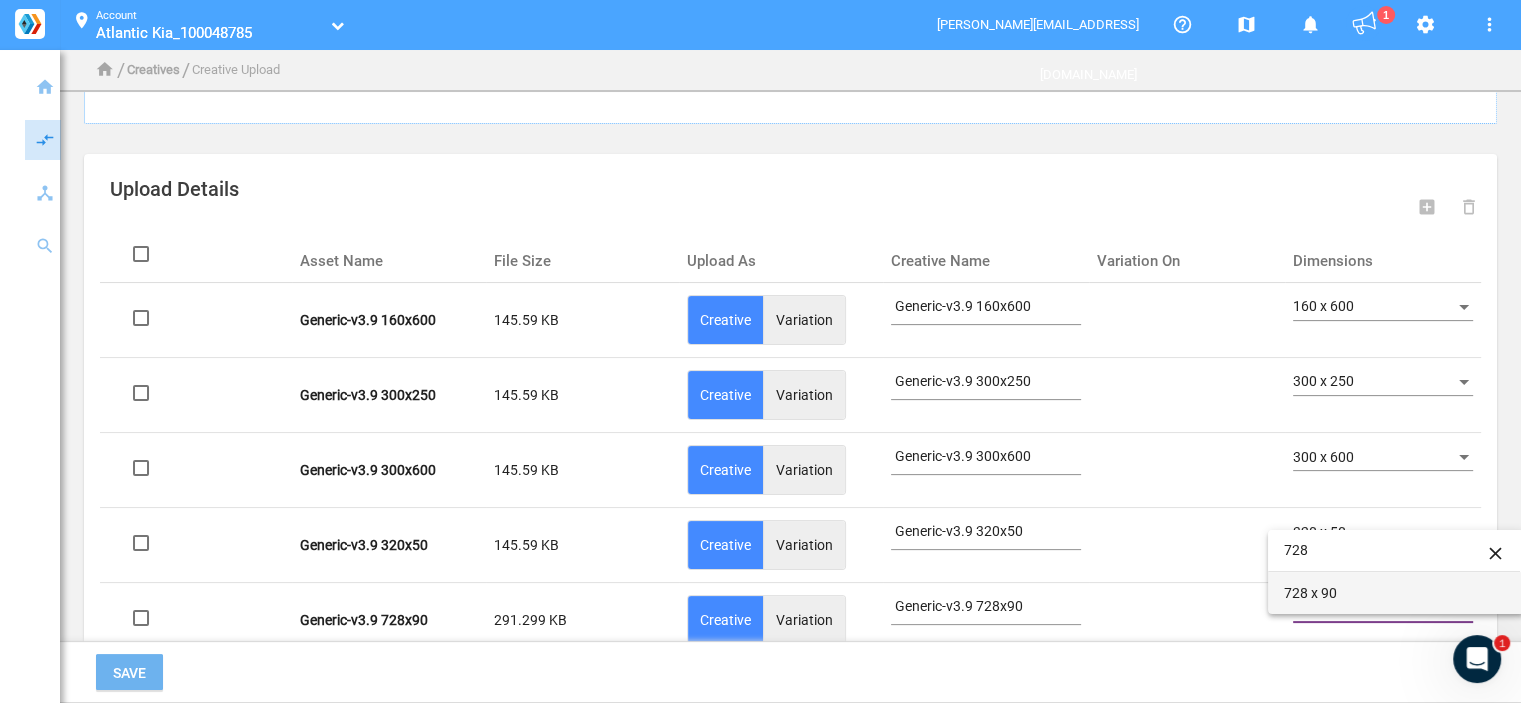 type on "728" 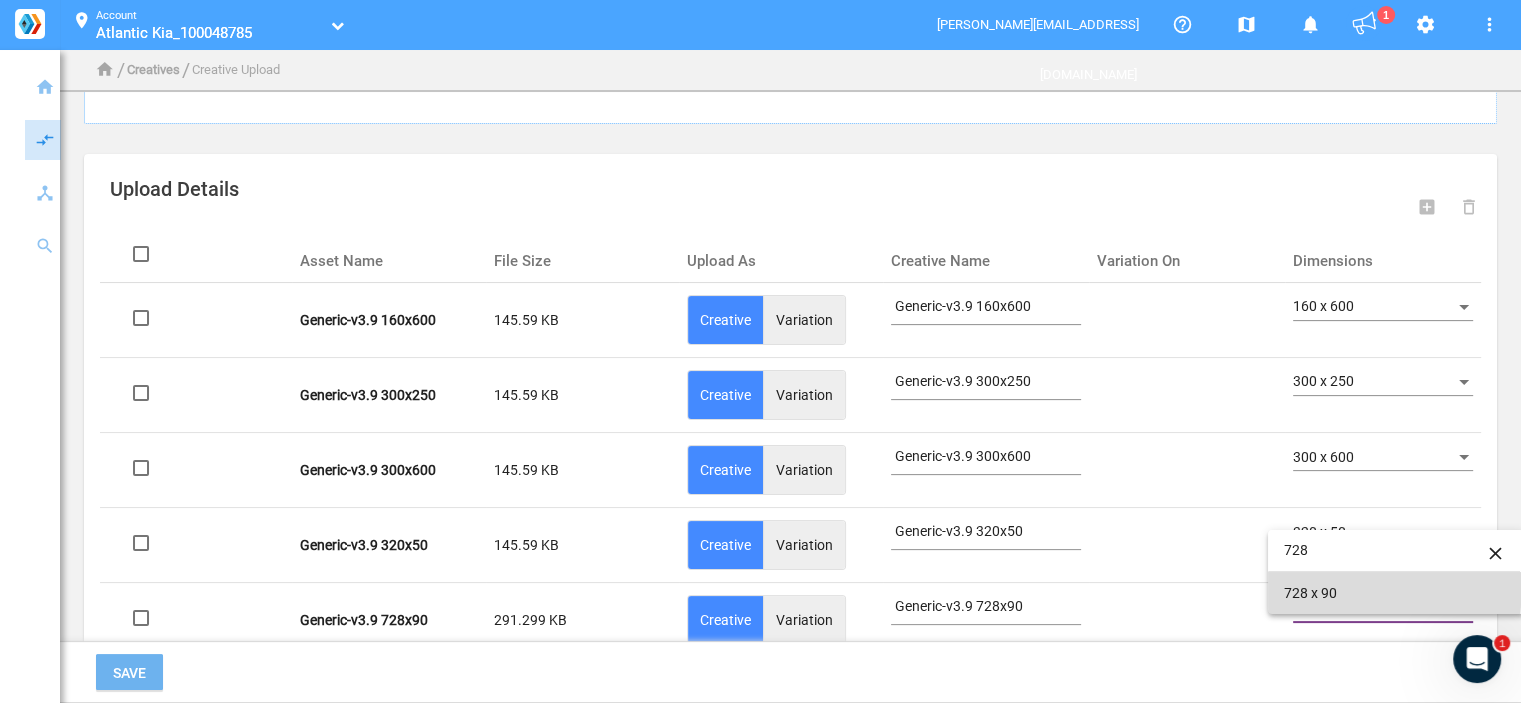 click on "728 x 90" at bounding box center [1396, 593] 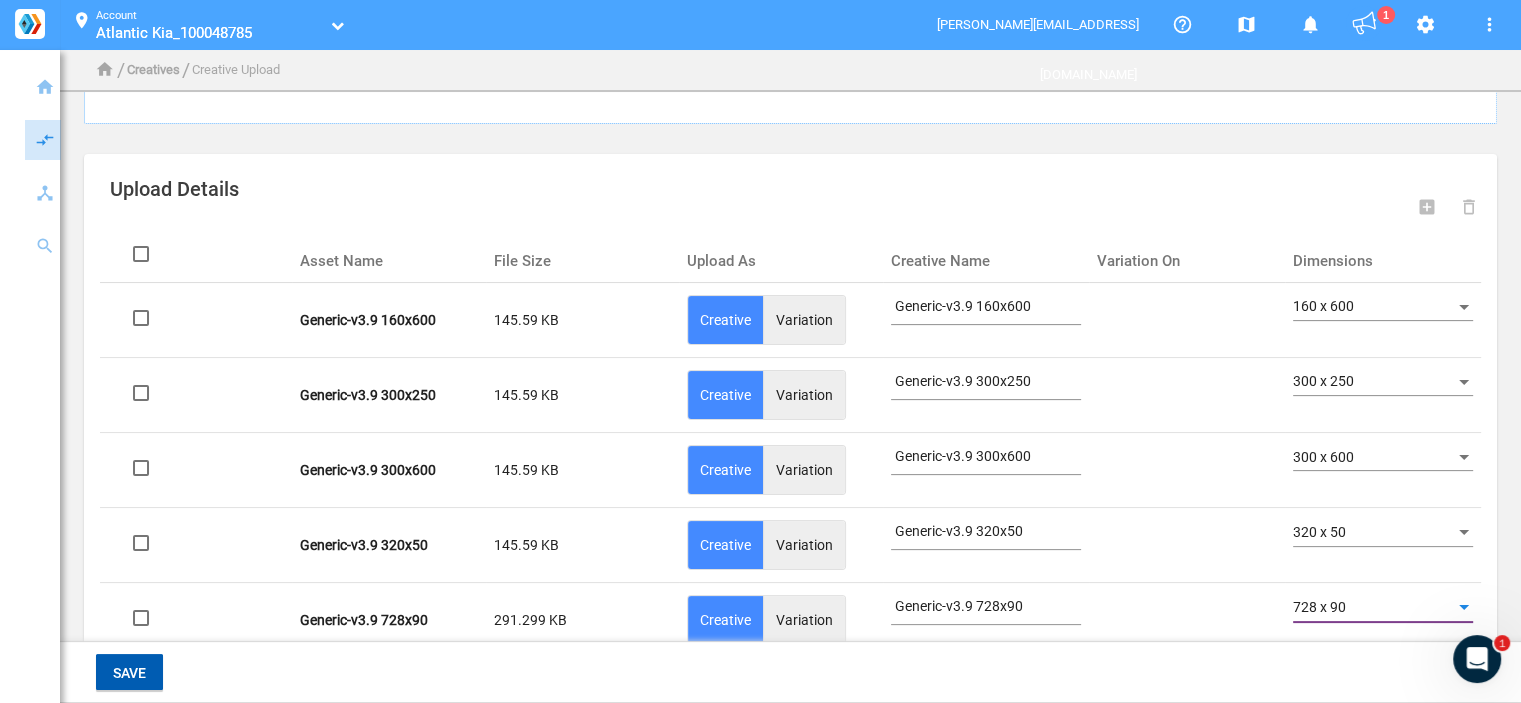 click on "Save" at bounding box center [129, 673] 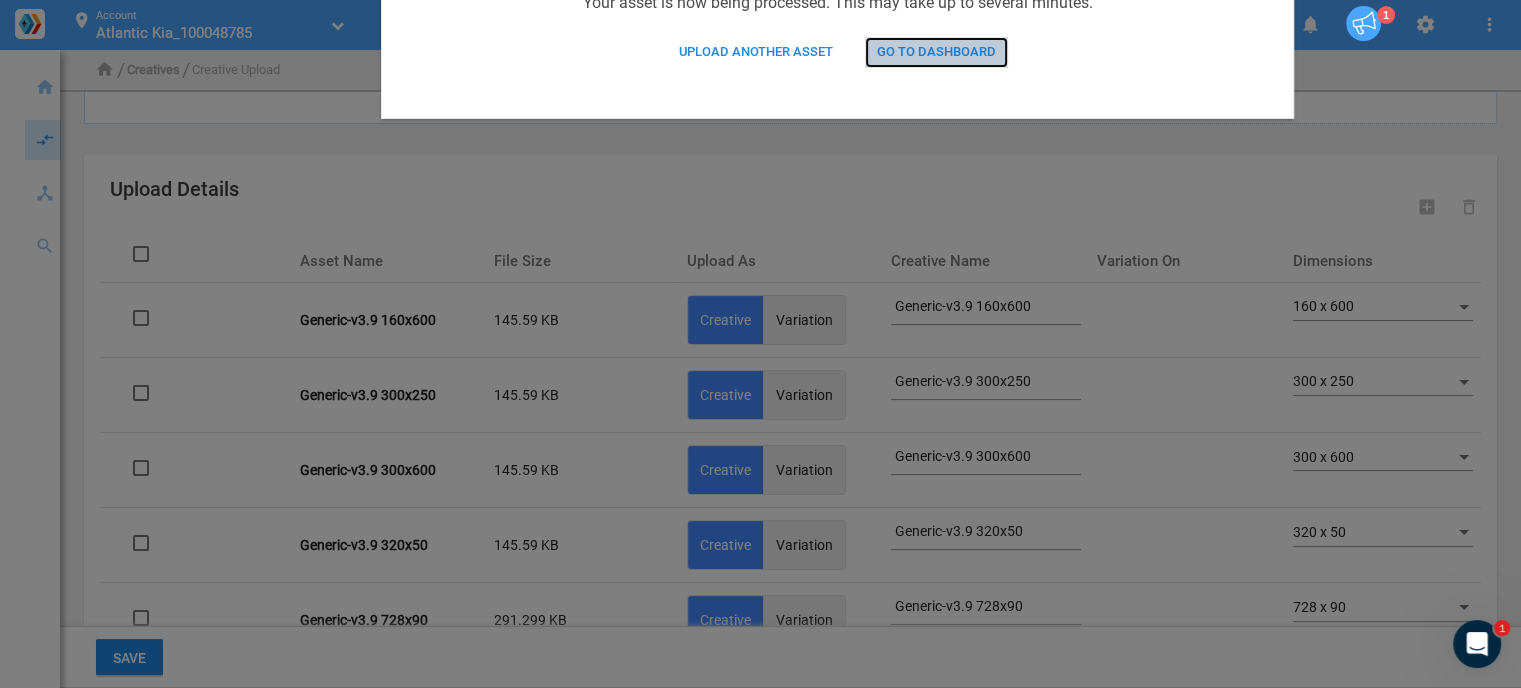 click on "Go to Dashboard" 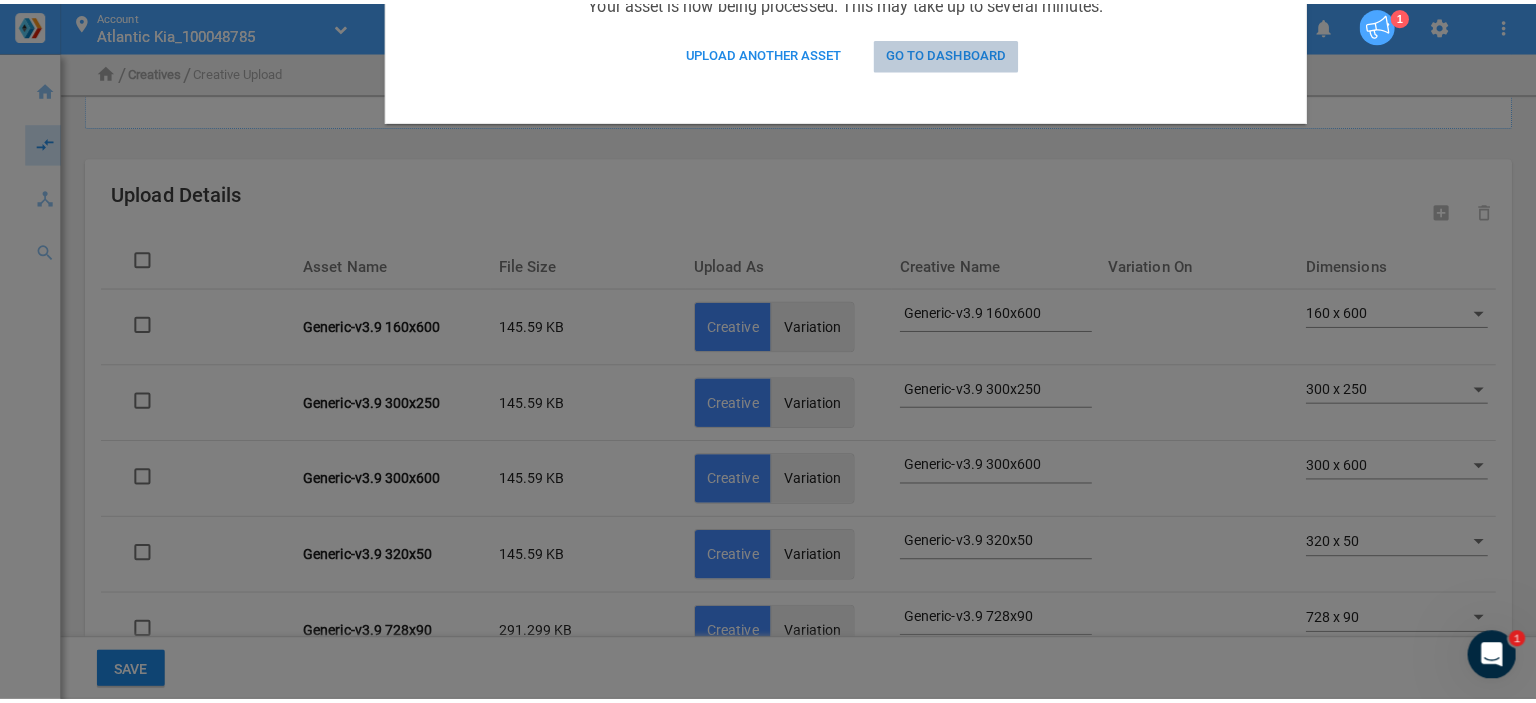 scroll, scrollTop: 0, scrollLeft: 0, axis: both 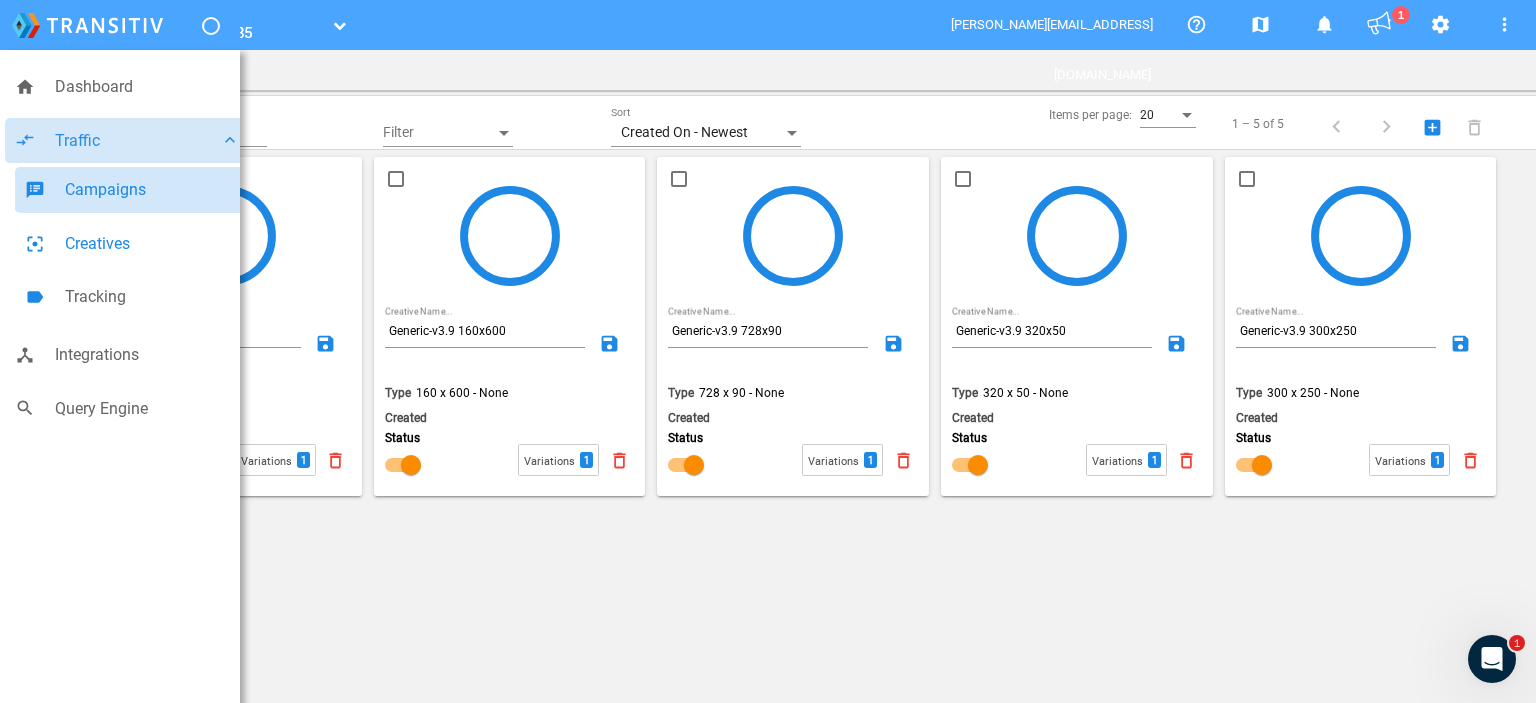 click on "speaker_notes Campaigns" at bounding box center (132, 190) 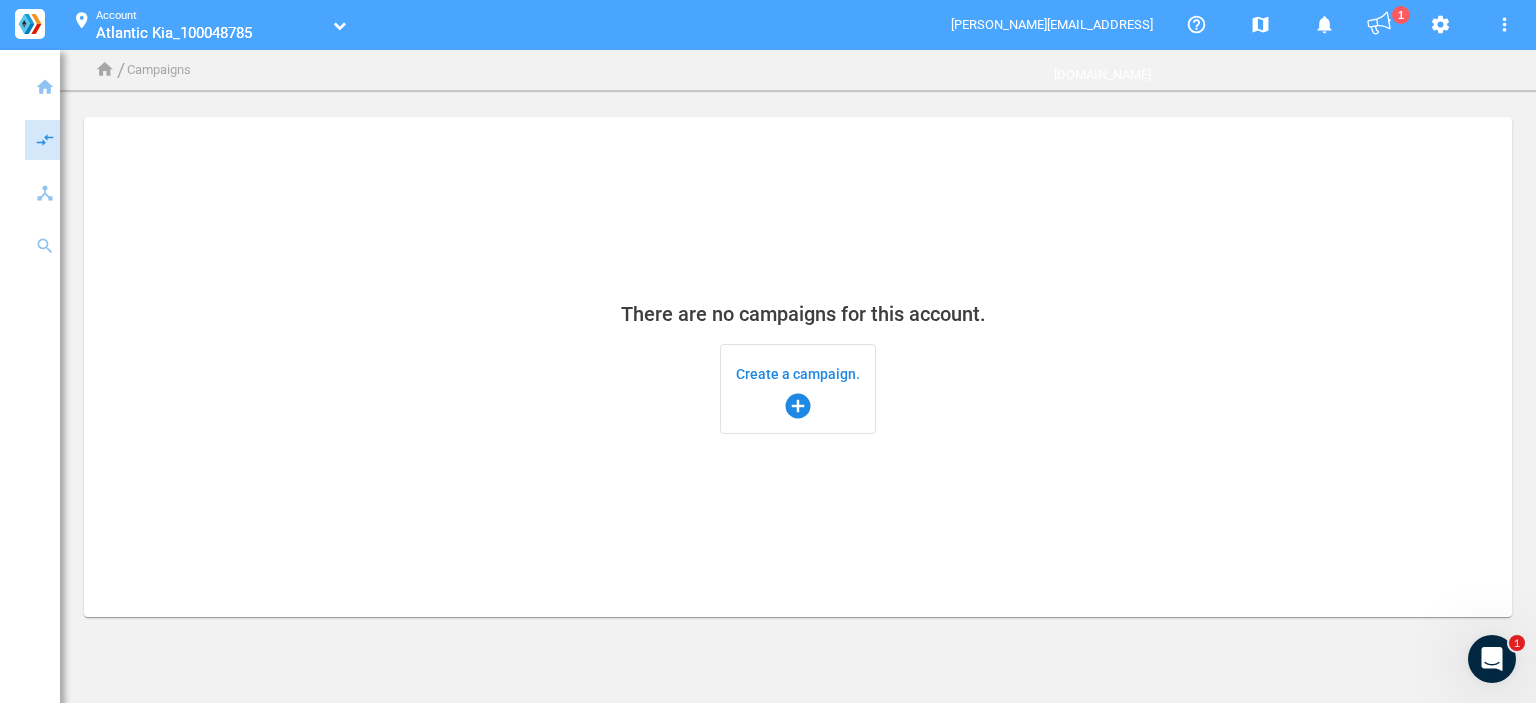click on "Create a campaign.  add_circle" at bounding box center [798, 389] 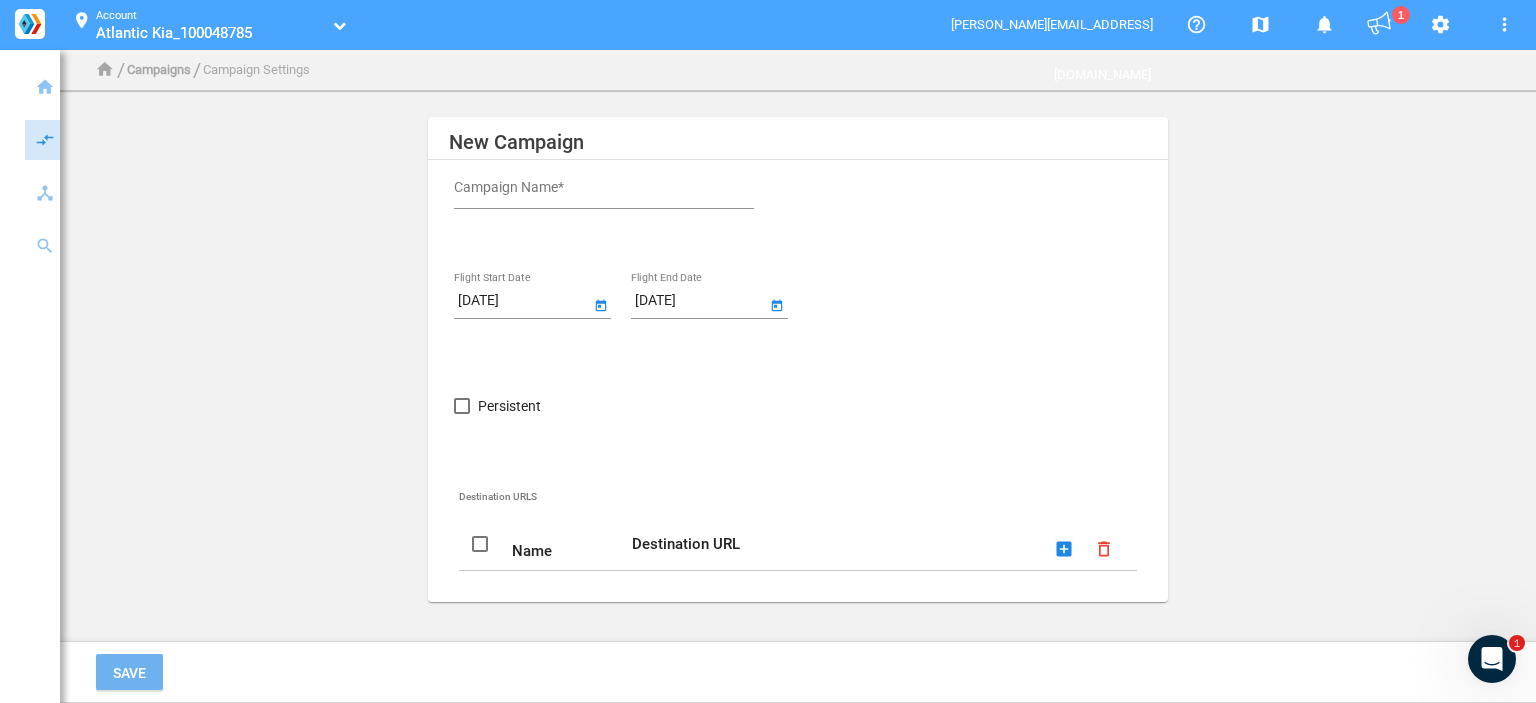 click on "Campaign Name*" 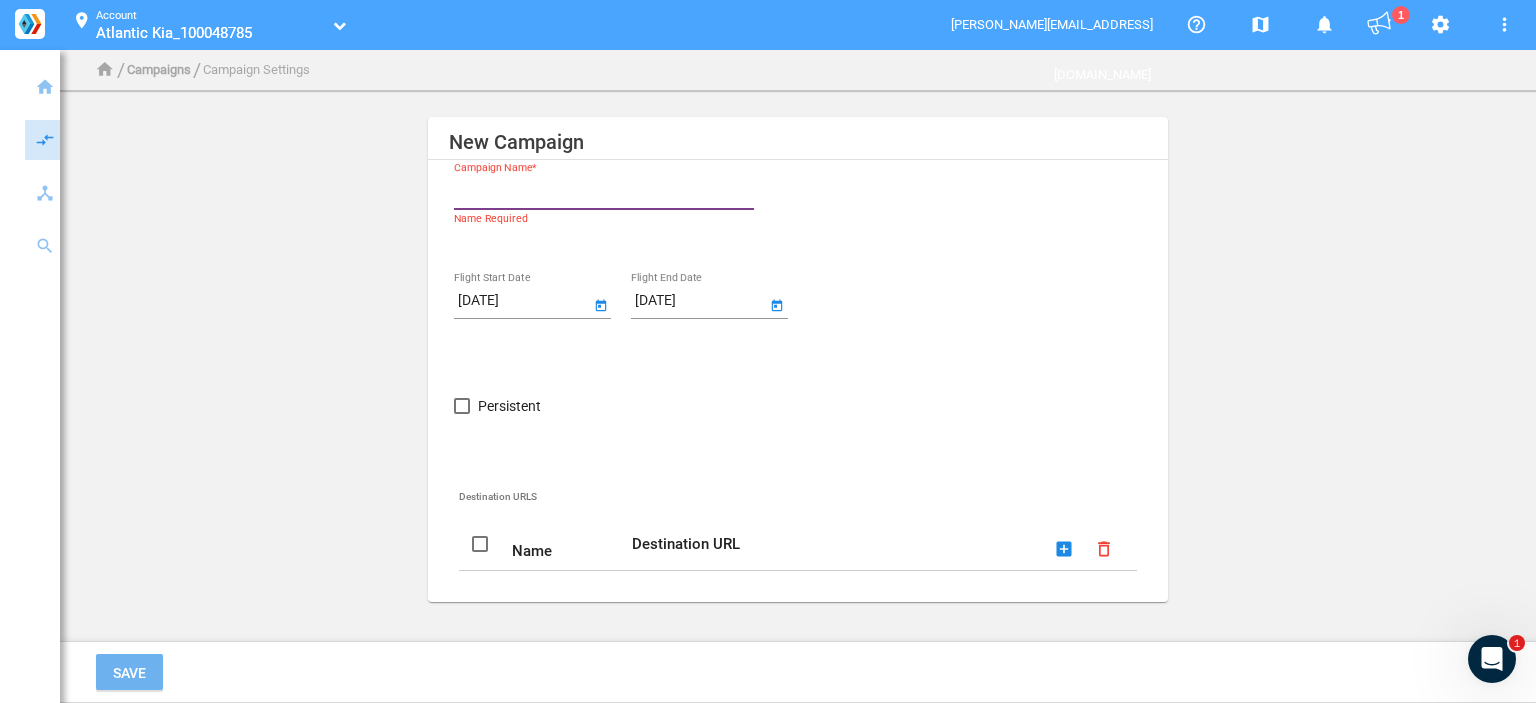 paste on "Atlantic Kia" 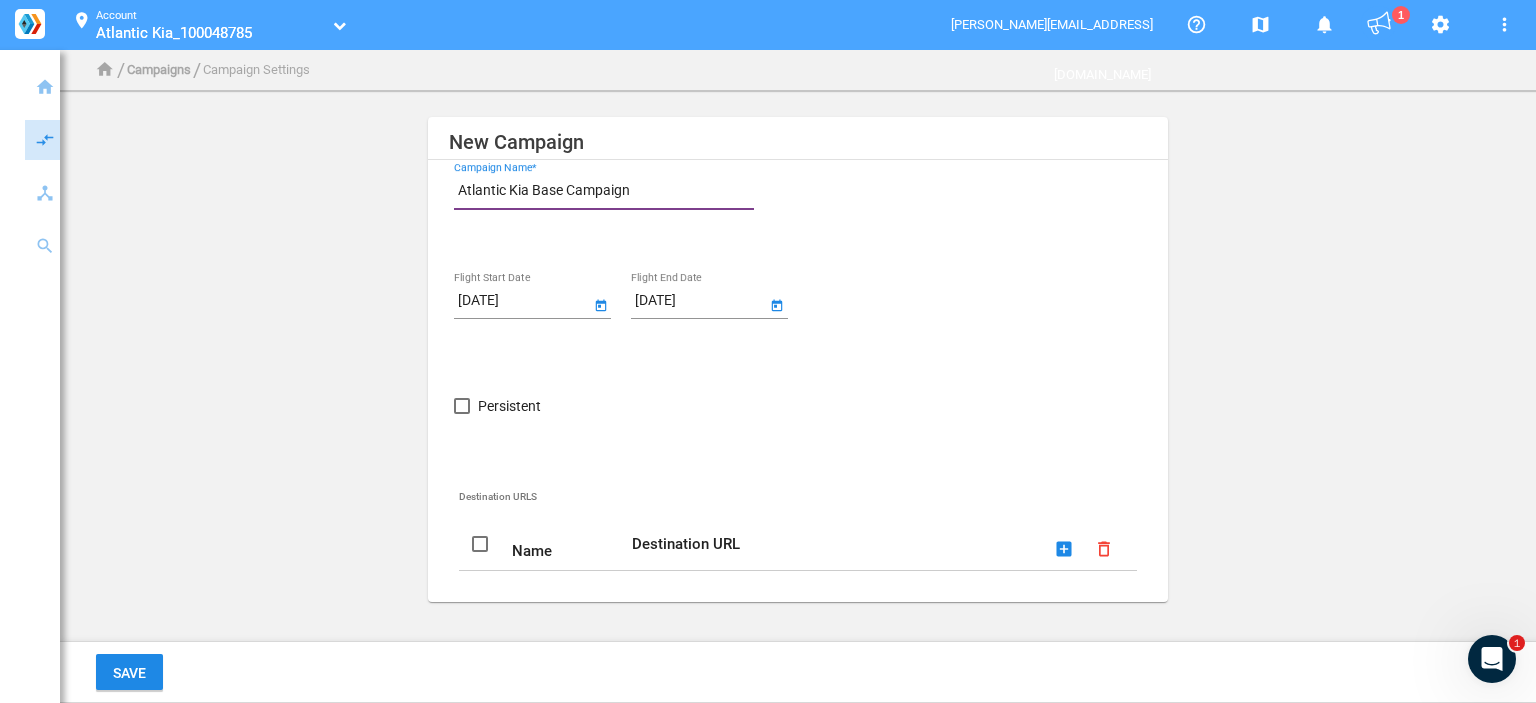 type on "Atlantic Kia Base Campaign" 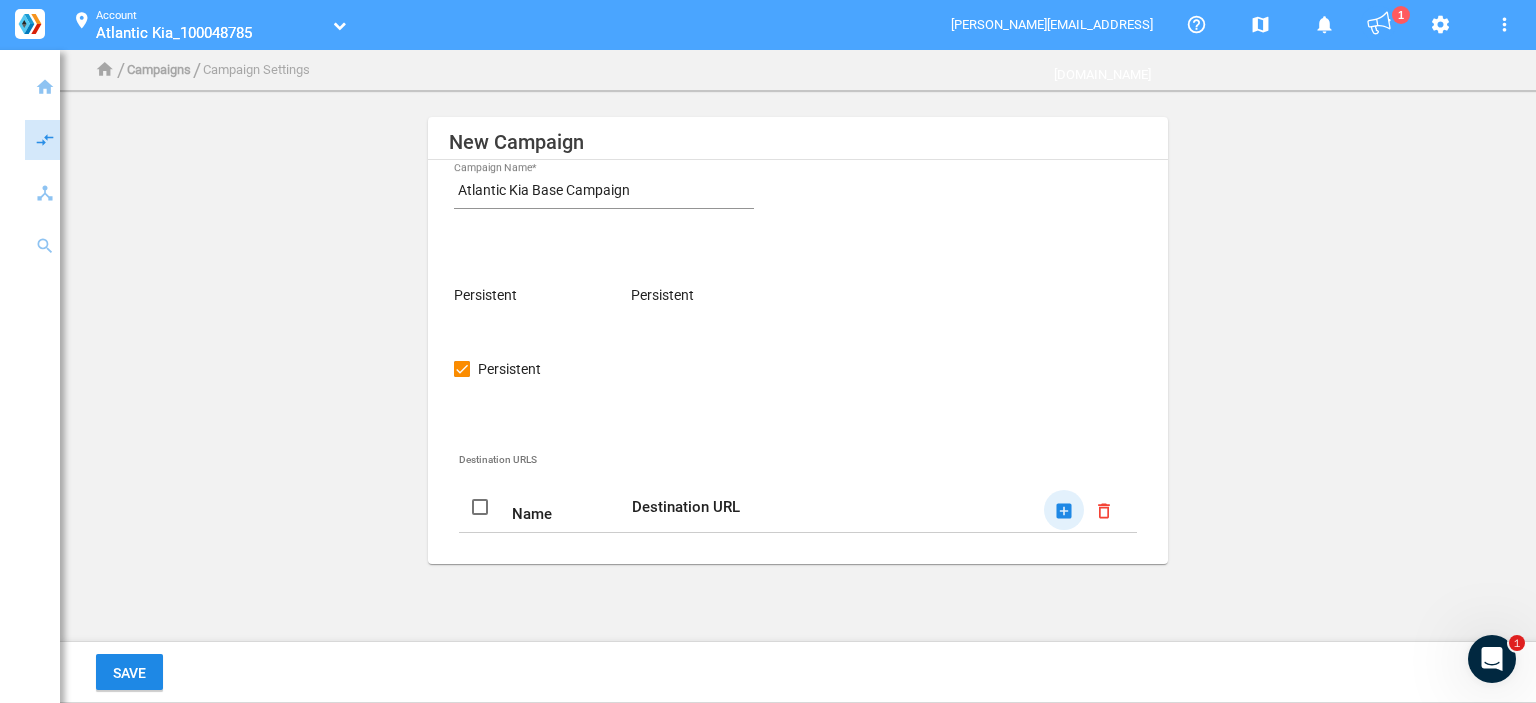 click on "add_box" 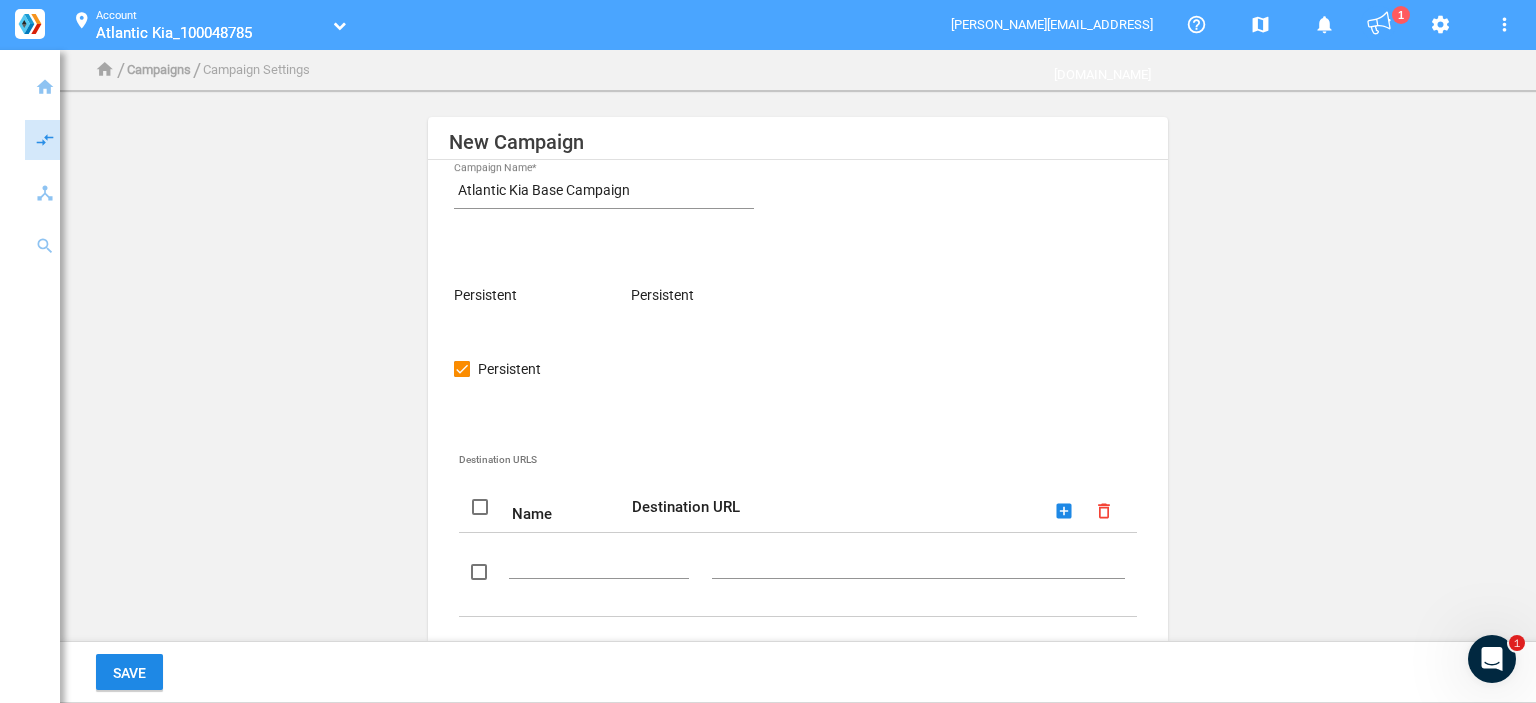click at bounding box center [603, 561] 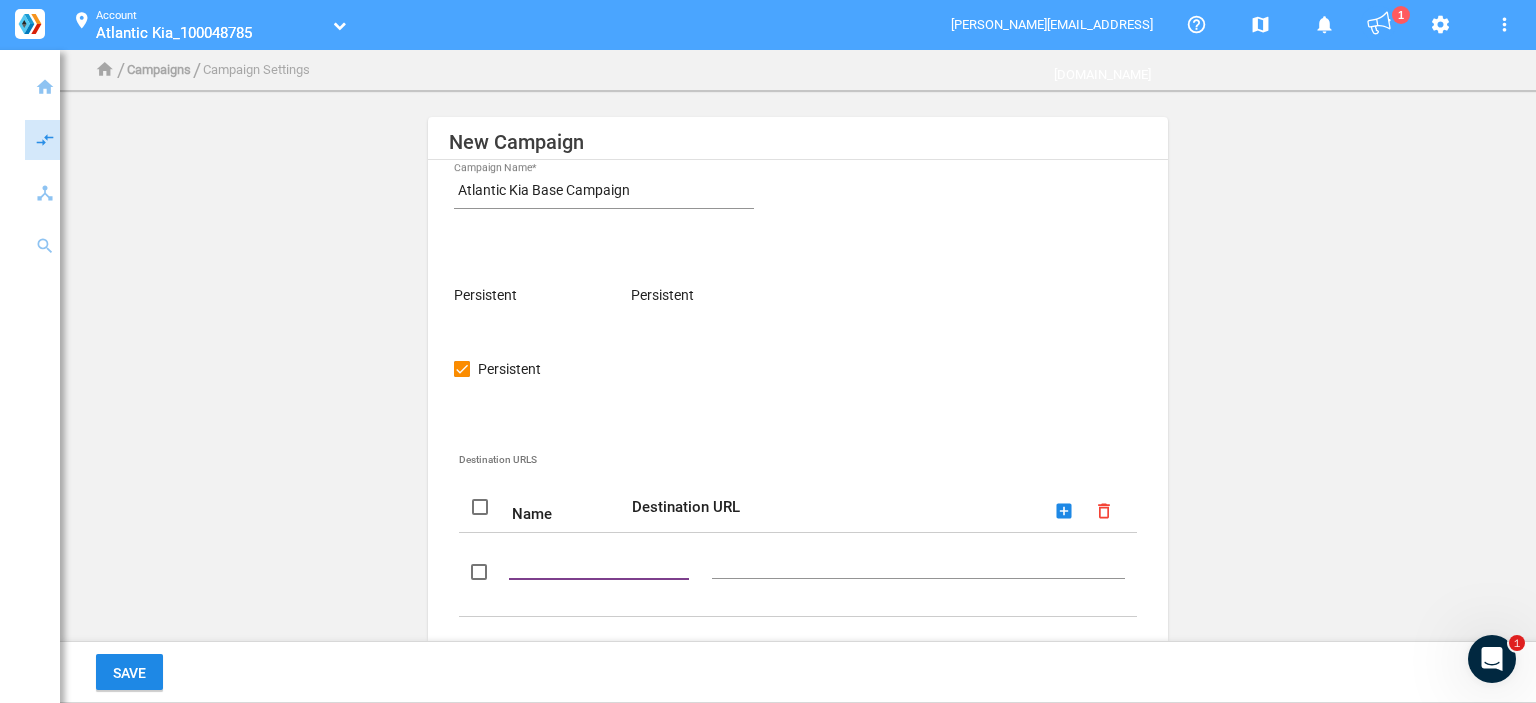 paste on "Dynamic Url" 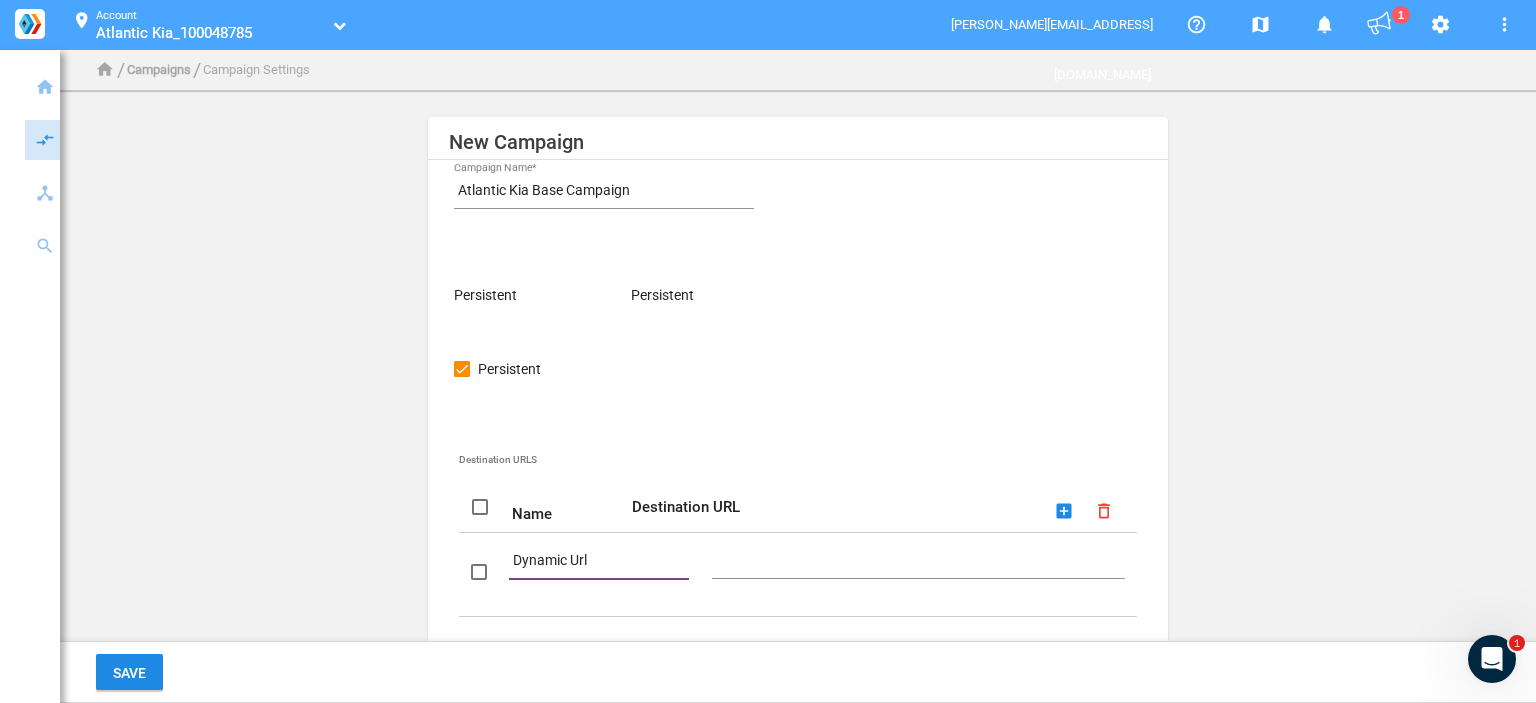 type on "Dynamic Url" 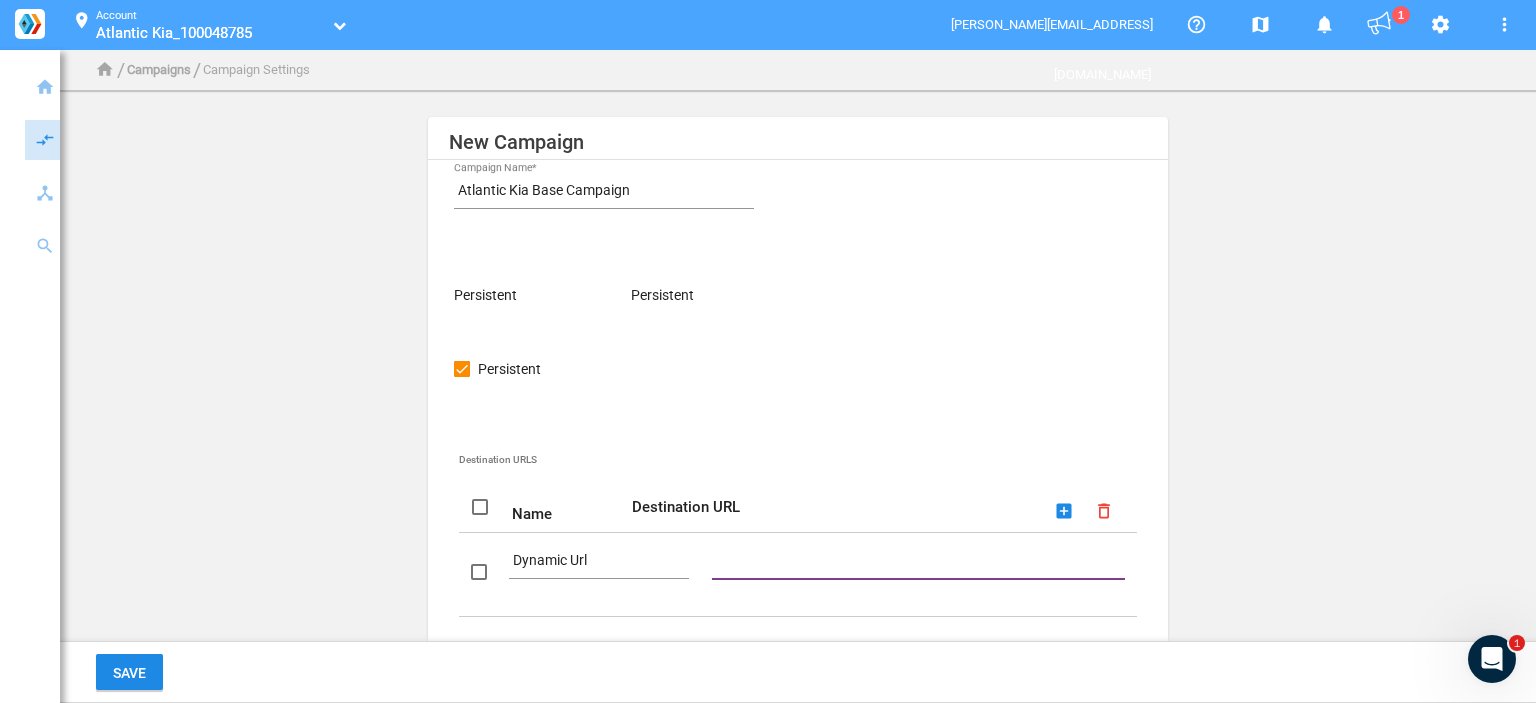 paste on "DestinationUrl" 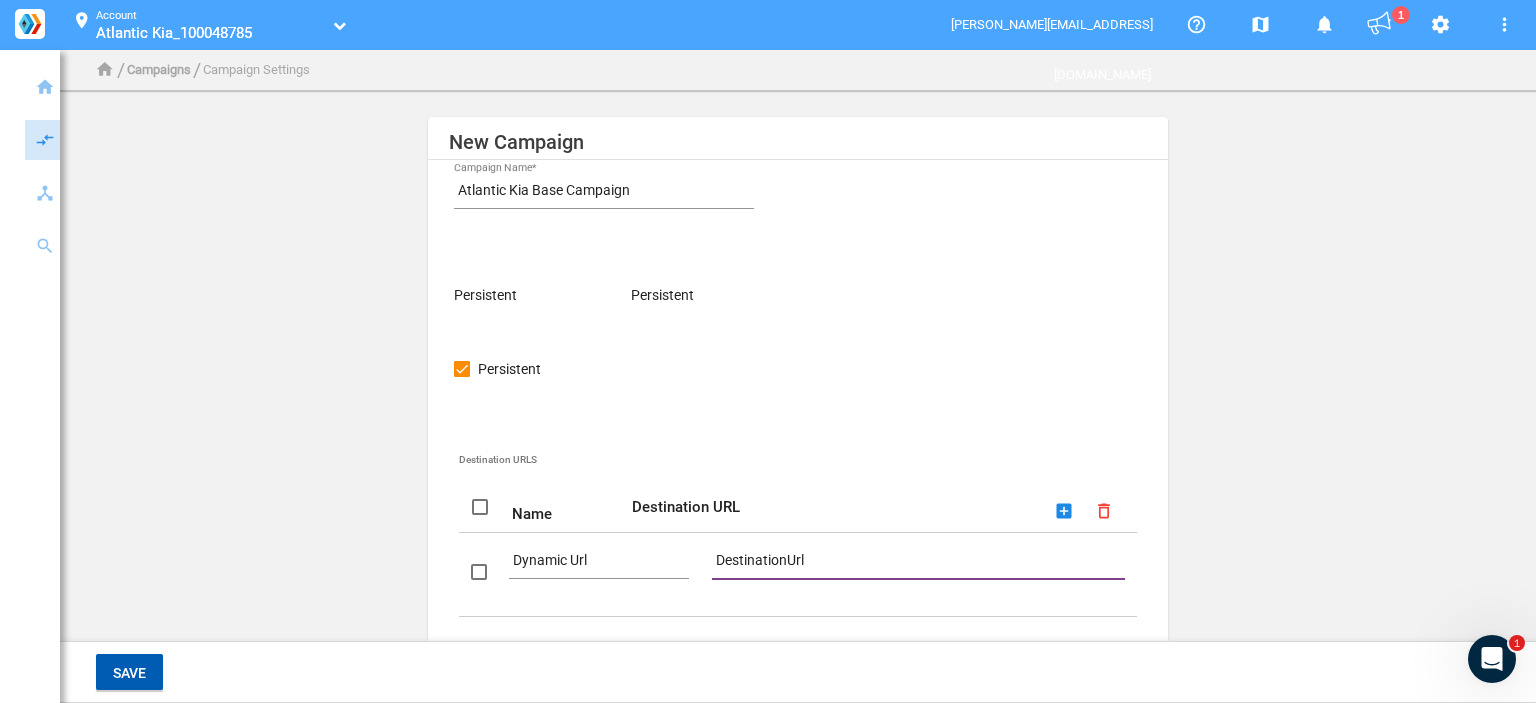 type on "DestinationUrl" 